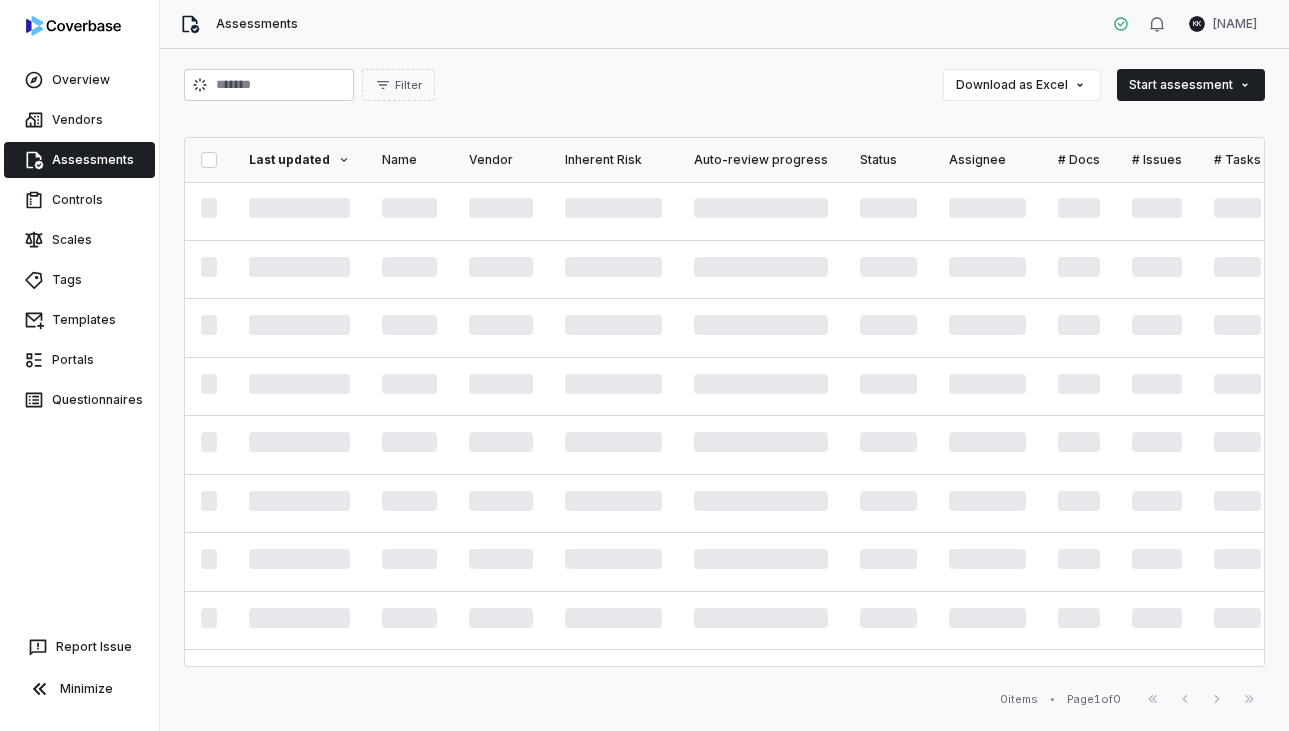 scroll, scrollTop: 0, scrollLeft: 0, axis: both 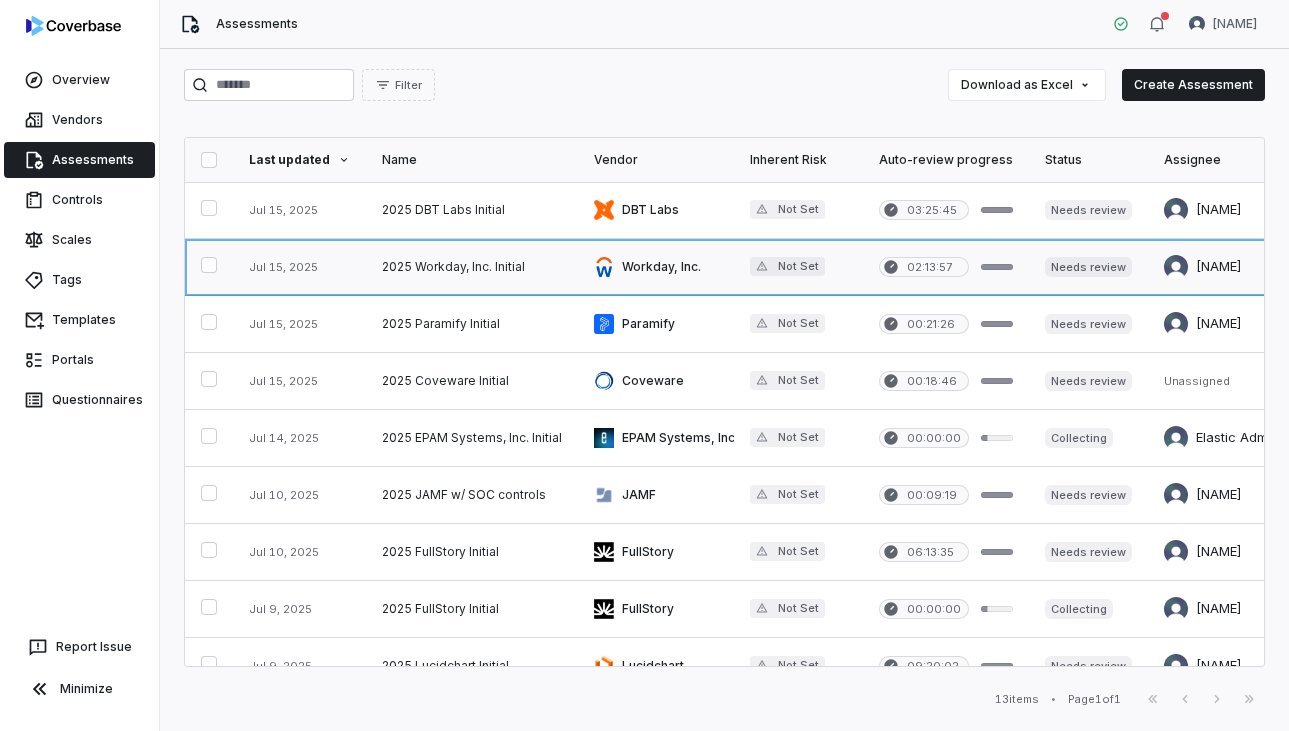 click at bounding box center (472, 267) 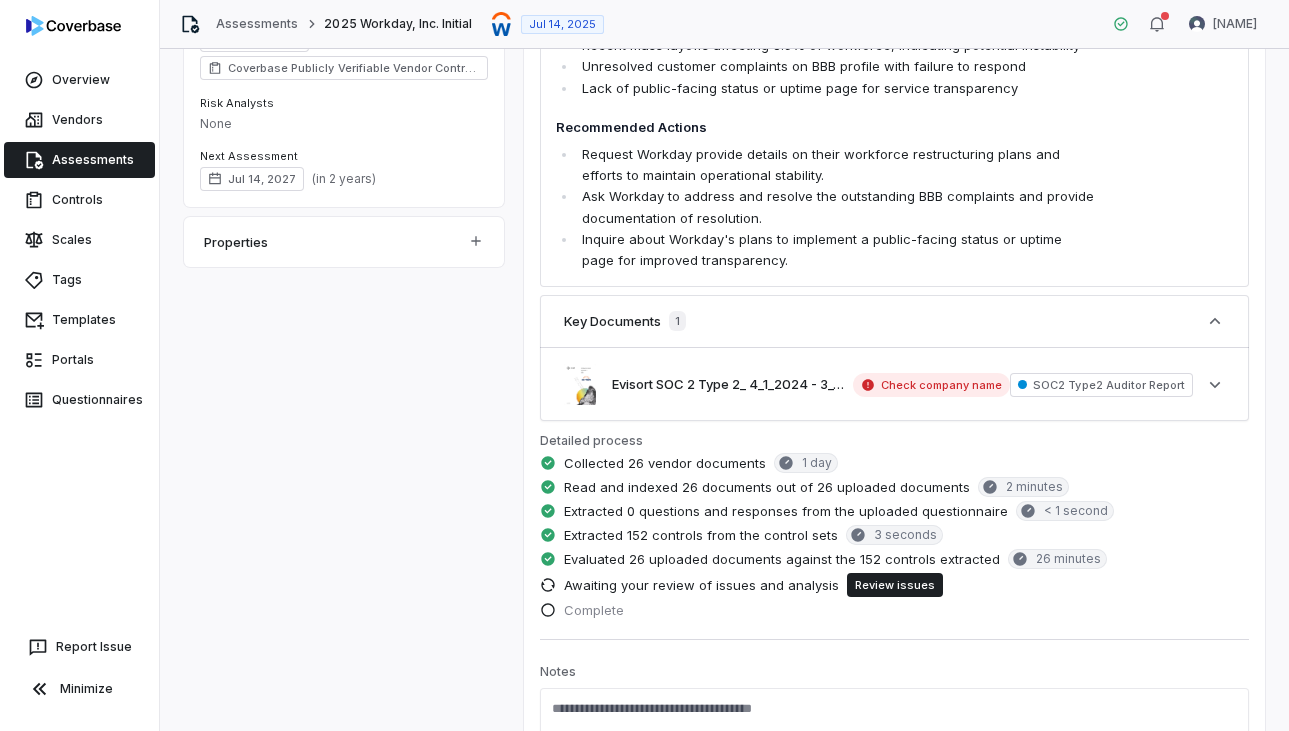 click on "Review issues" at bounding box center (895, 585) 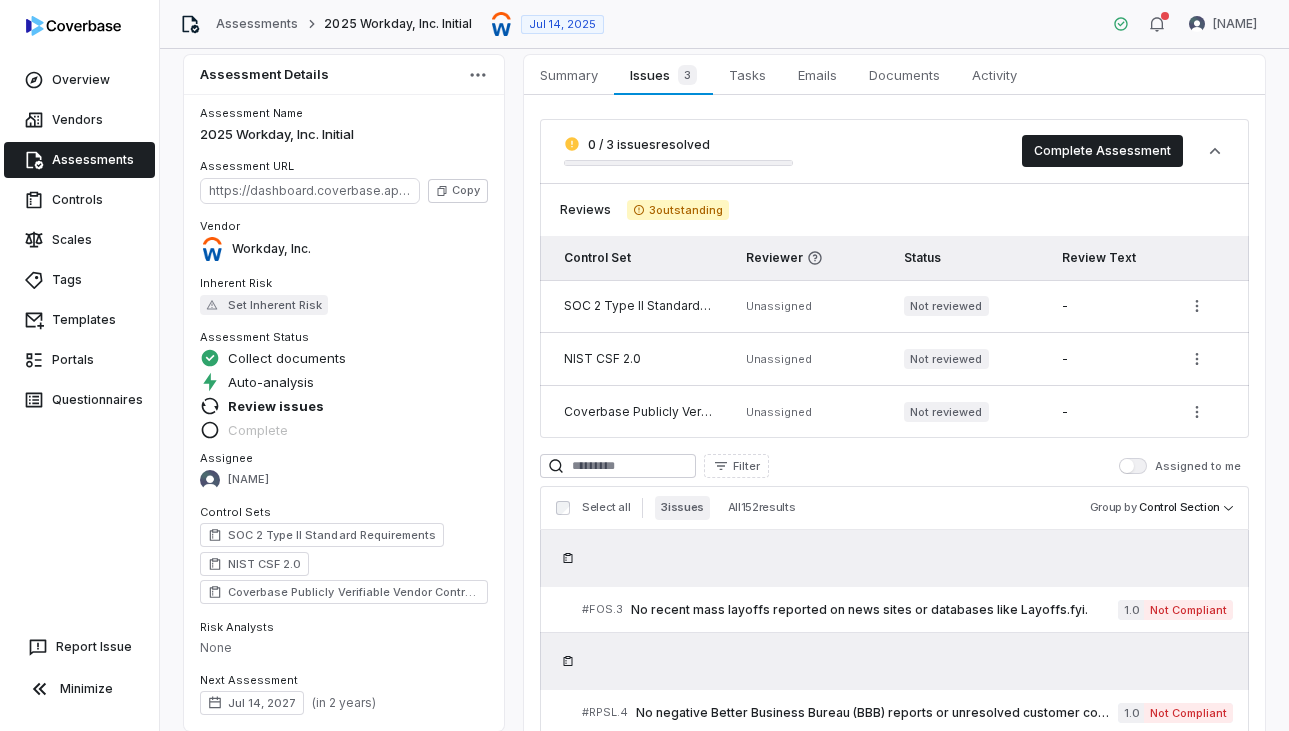 scroll, scrollTop: 0, scrollLeft: 0, axis: both 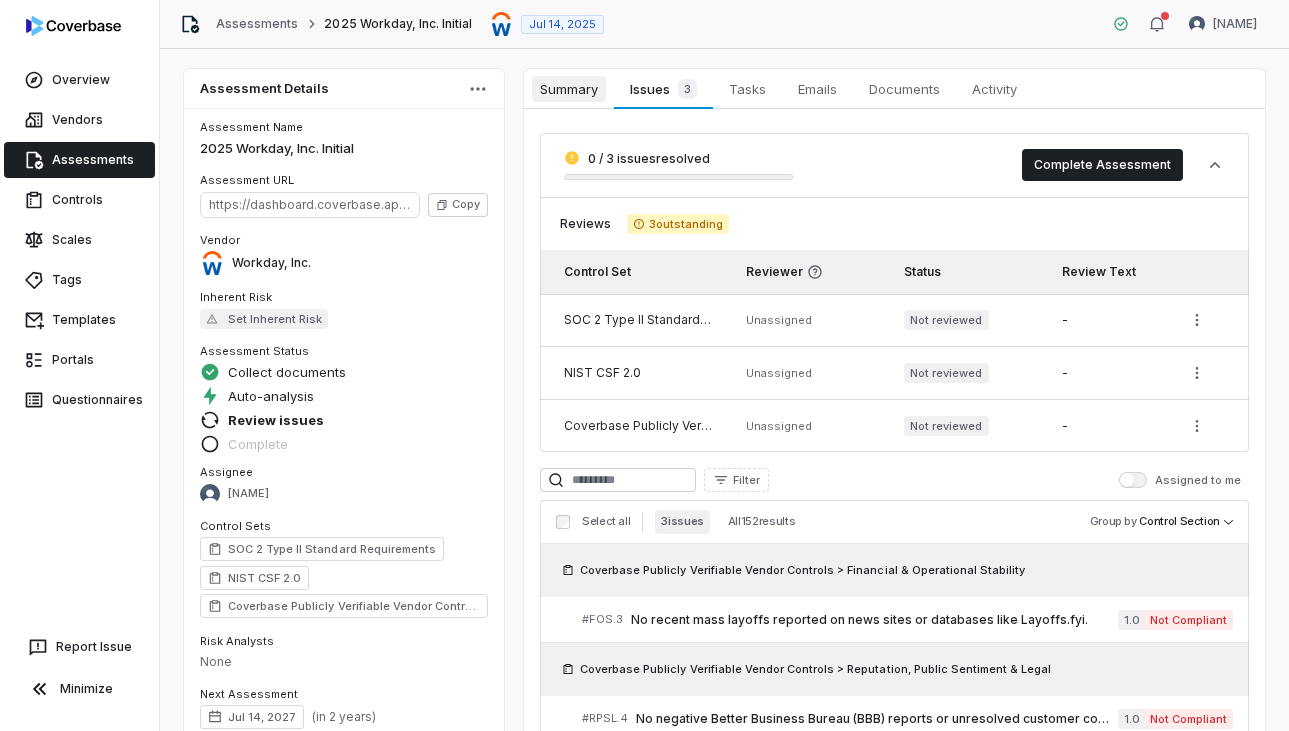 click on "Summary" at bounding box center [569, 89] 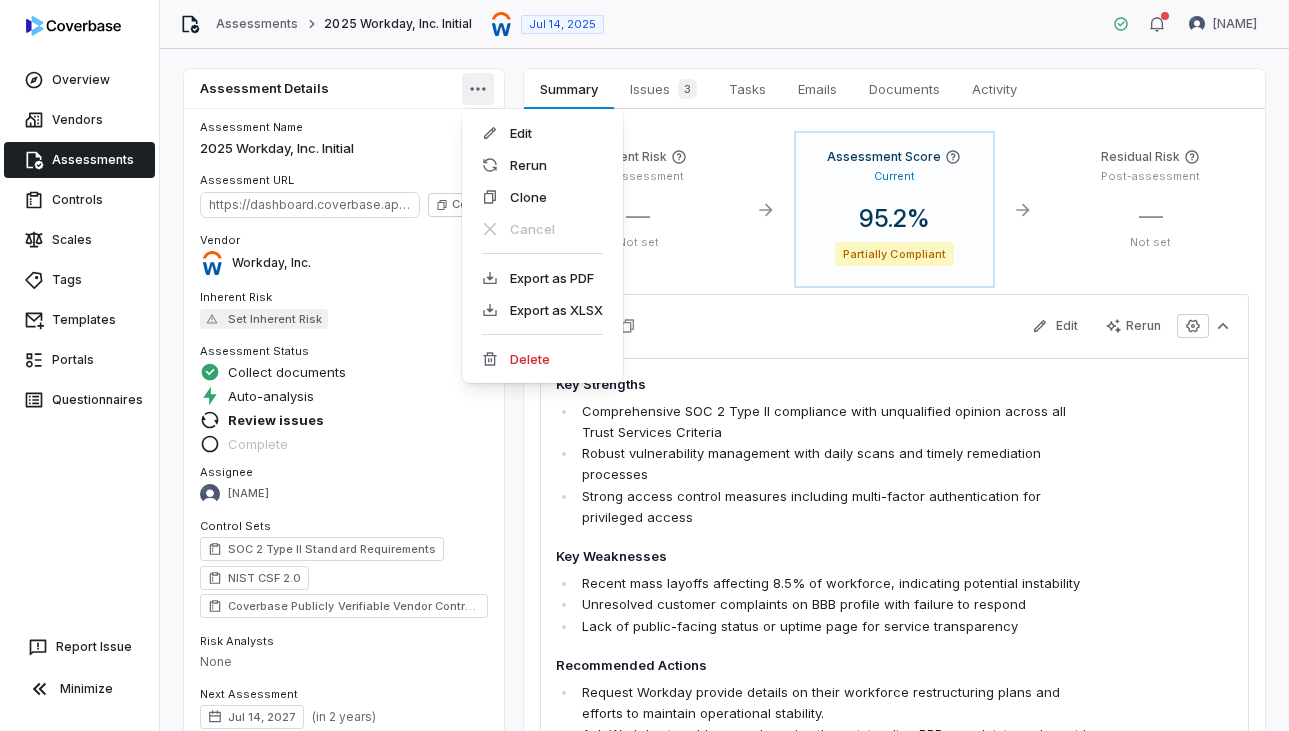 click on "Overview Vendors Assessments Controls Scales Tags Templates Portals Questionnaires Report Issue Minimize Assessments 2025 Workday, Inc. Initial Jul 14, 2025 [NAME] Assessment Details Assessment Name 2025 Workday, Inc. Initial Assessment URL https://dashboard.coverbase.app/assessments/cbqsrw_e190adcb1a3648dfa472b52bcbddcf45 Copy Vendor Workday, Inc. Inherent Risk Set Inherent Risk Assessment Status Collect documents Auto-analysis Review issues Complete Assignee [NAME] Control Sets SOC 2 Type II Standard Requirements NIST CSF 2.0 Coverbase Publicly Verifiable Vendor Controls Risk Analysts None Next Assessment Jul 14, 2027 ( in 2 years ) Properties Summary Summary Issues 3 Issues 3 Tasks Tasks Emails Emails Documents Documents Activity Activity Inherent Risk Pre-assessment — Not set View More Details Assessment Score Current 95.2 % Partially Compliant Residual Risk Post-assessment — Not set Analysis Edit Rerun Key Strengths
Key Weaknesses
1" at bounding box center [644, 365] 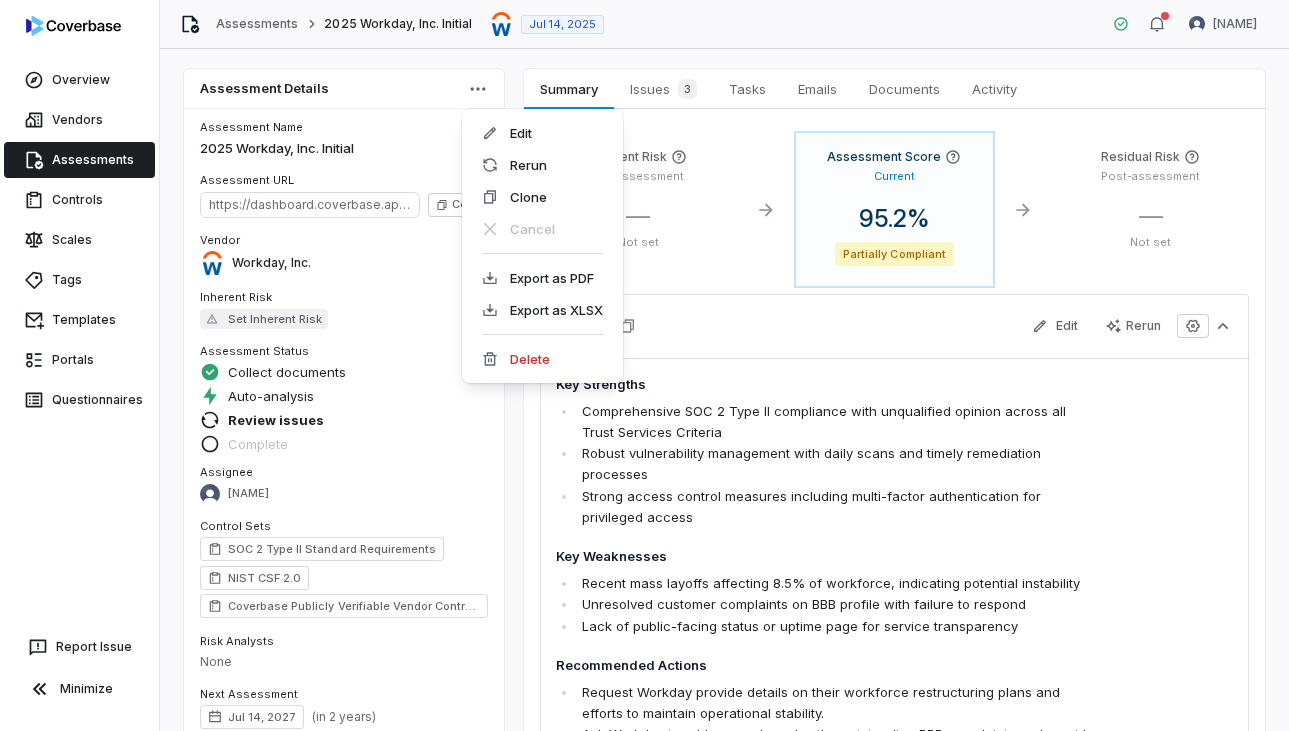 click on "Overview Vendors Assessments Controls Scales Tags Templates Portals Questionnaires Report Issue Minimize Assessments 2025 Workday, Inc. Initial Jul 14, 2025 [NAME] Assessment Details Assessment Name 2025 Workday, Inc. Initial Assessment URL https://dashboard.coverbase.app/assessments/cbqsrw_e190adcb1a3648dfa472b52bcbddcf45 Copy Vendor Workday, Inc. Inherent Risk Set Inherent Risk Assessment Status Collect documents Auto-analysis Review issues Complete Assignee [NAME] Control Sets SOC 2 Type II Standard Requirements NIST CSF 2.0 Coverbase Publicly Verifiable Vendor Controls Risk Analysts None Next Assessment Jul 14, 2027 ( in 2 years ) Properties Summary Summary Issues 3 Issues 3 Tasks Tasks Emails Emails Documents Documents Activity Activity Inherent Risk Pre-assessment — Not set View More Details Assessment Score Current 95.2 % Partially Compliant Residual Risk Post-assessment — Not set Analysis Edit Rerun Key Strengths
Key Weaknesses
1" at bounding box center (644, 365) 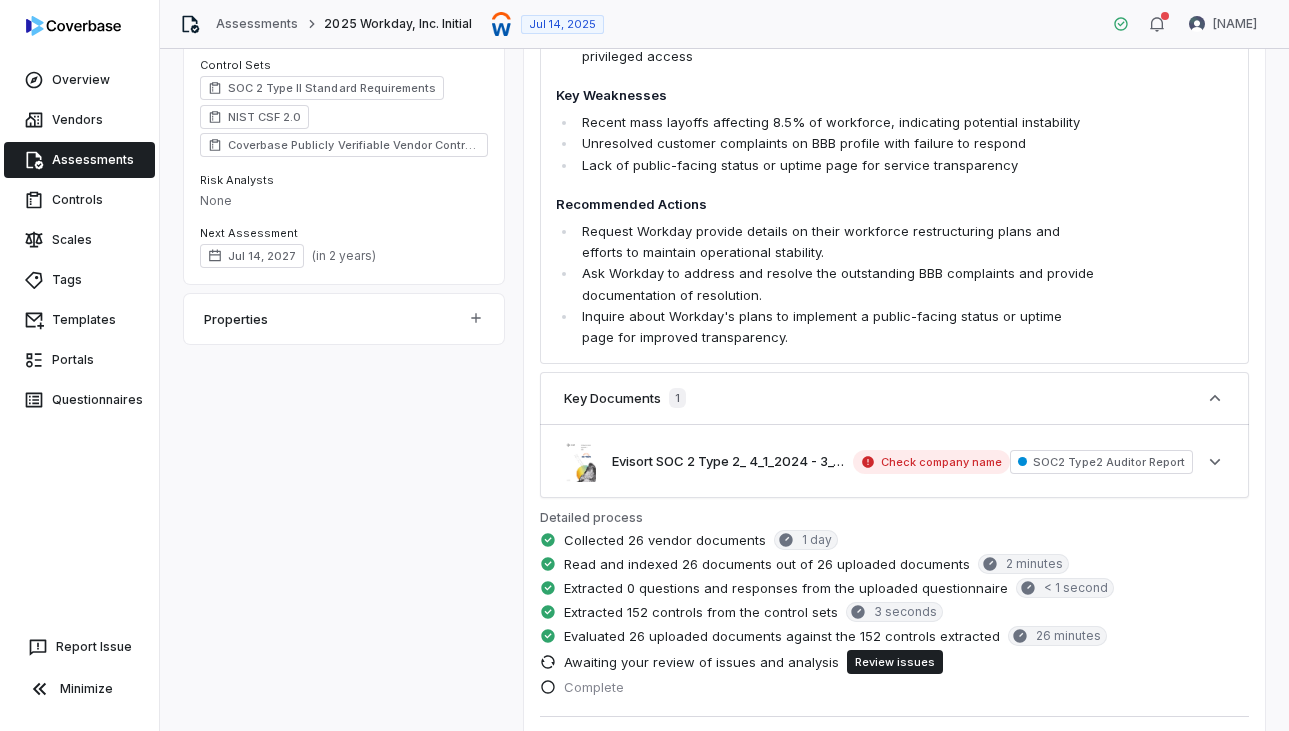 scroll, scrollTop: 462, scrollLeft: 0, axis: vertical 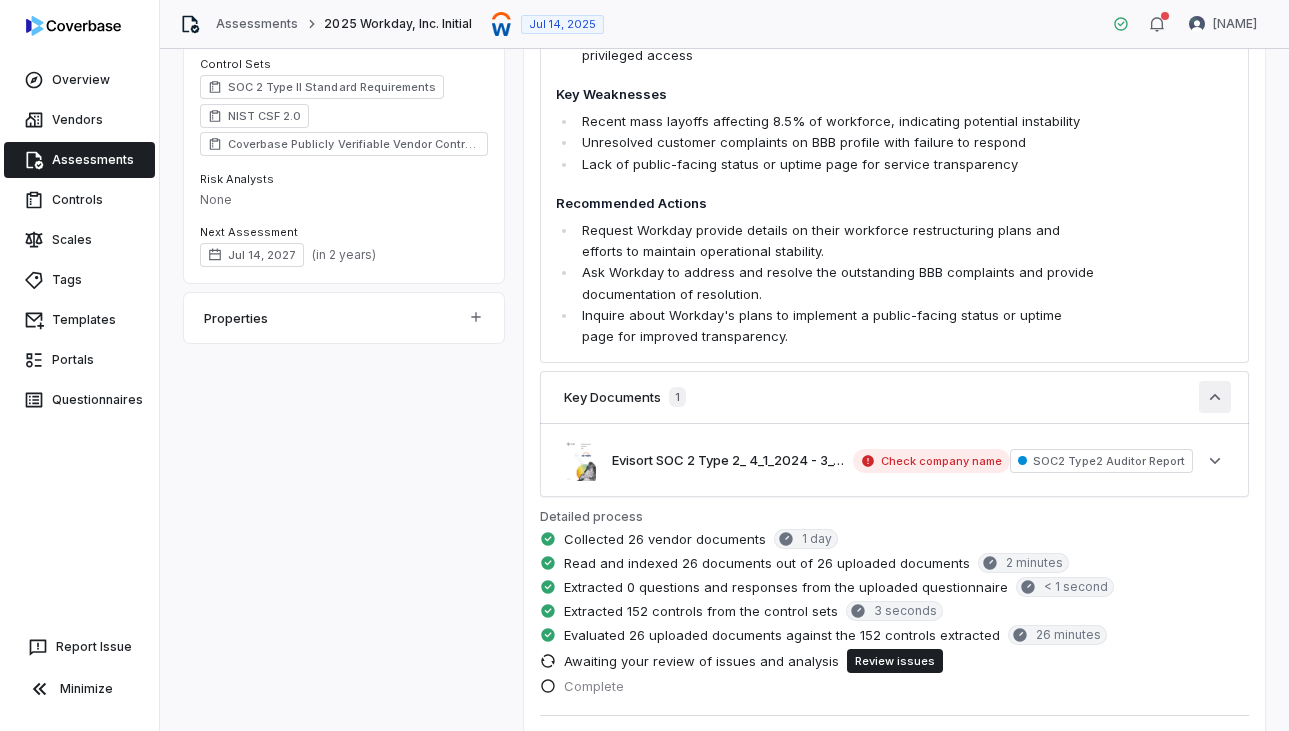 click 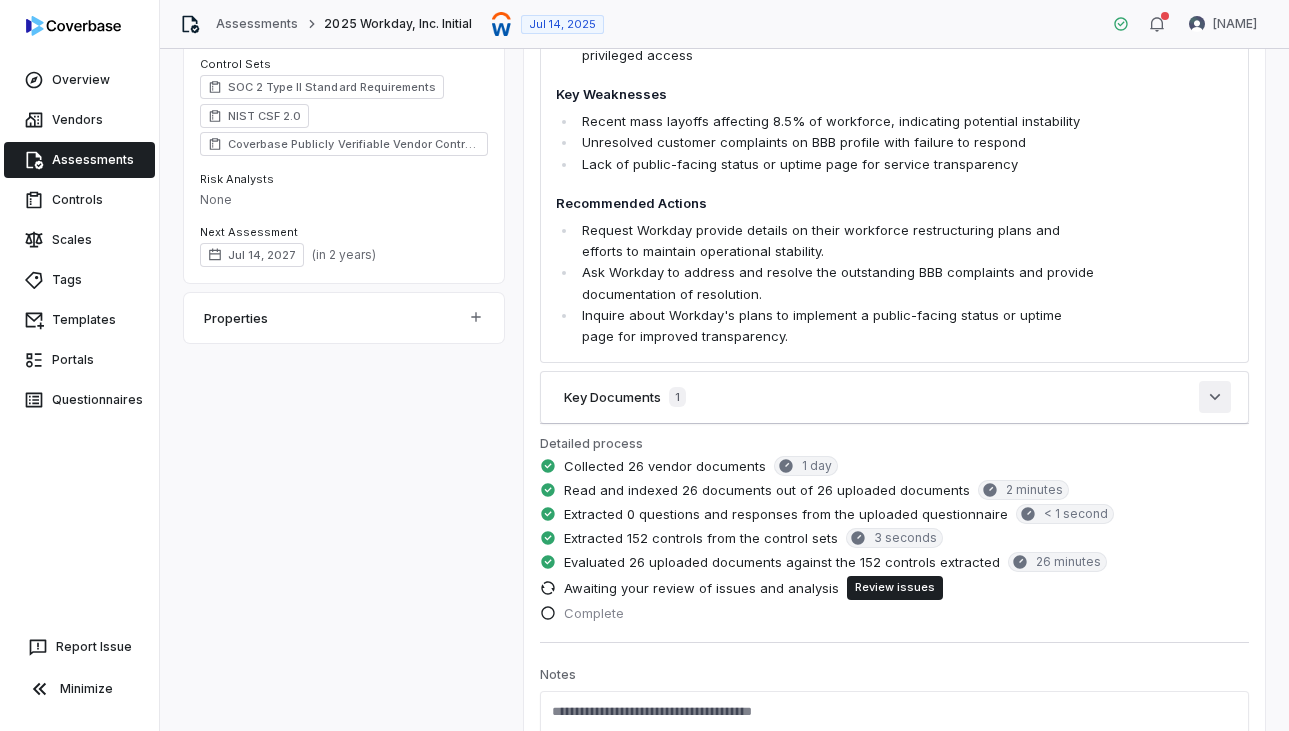 click 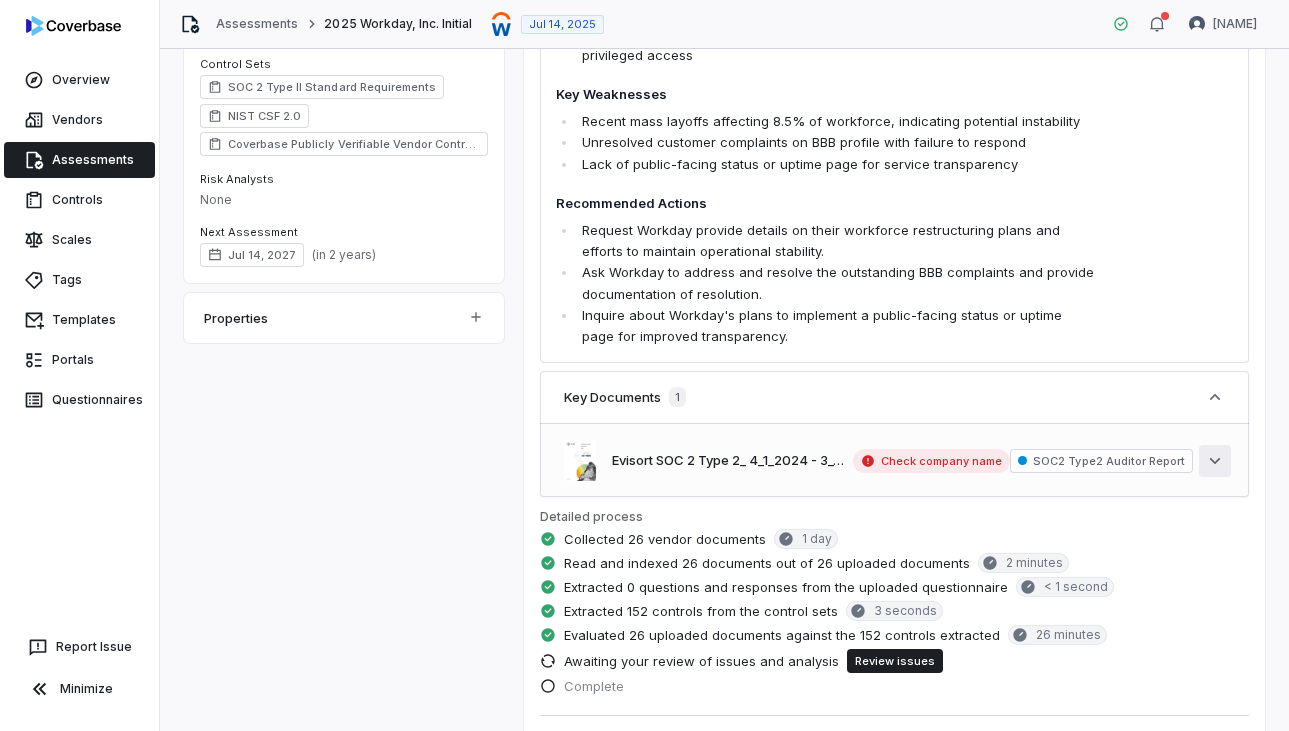 click on "See more" at bounding box center [1215, 461] 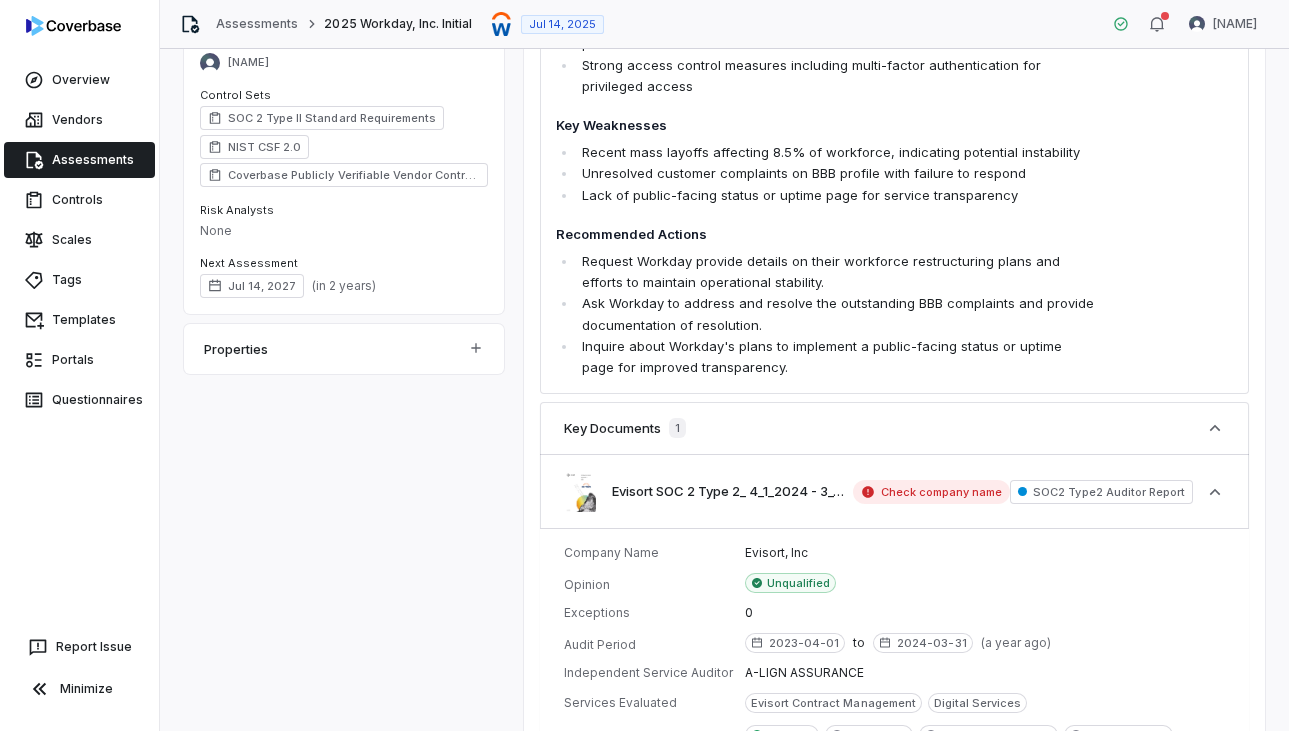 scroll, scrollTop: 0, scrollLeft: 0, axis: both 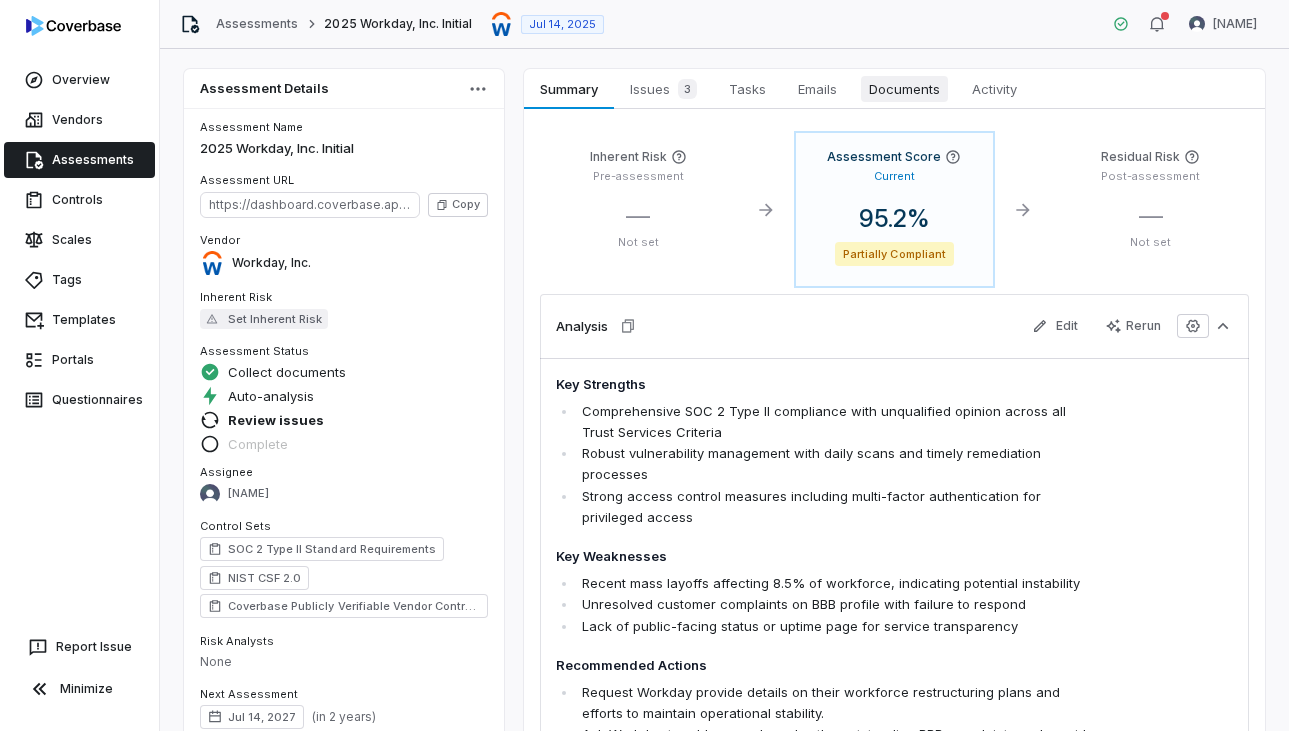 click on "Documents" at bounding box center (904, 89) 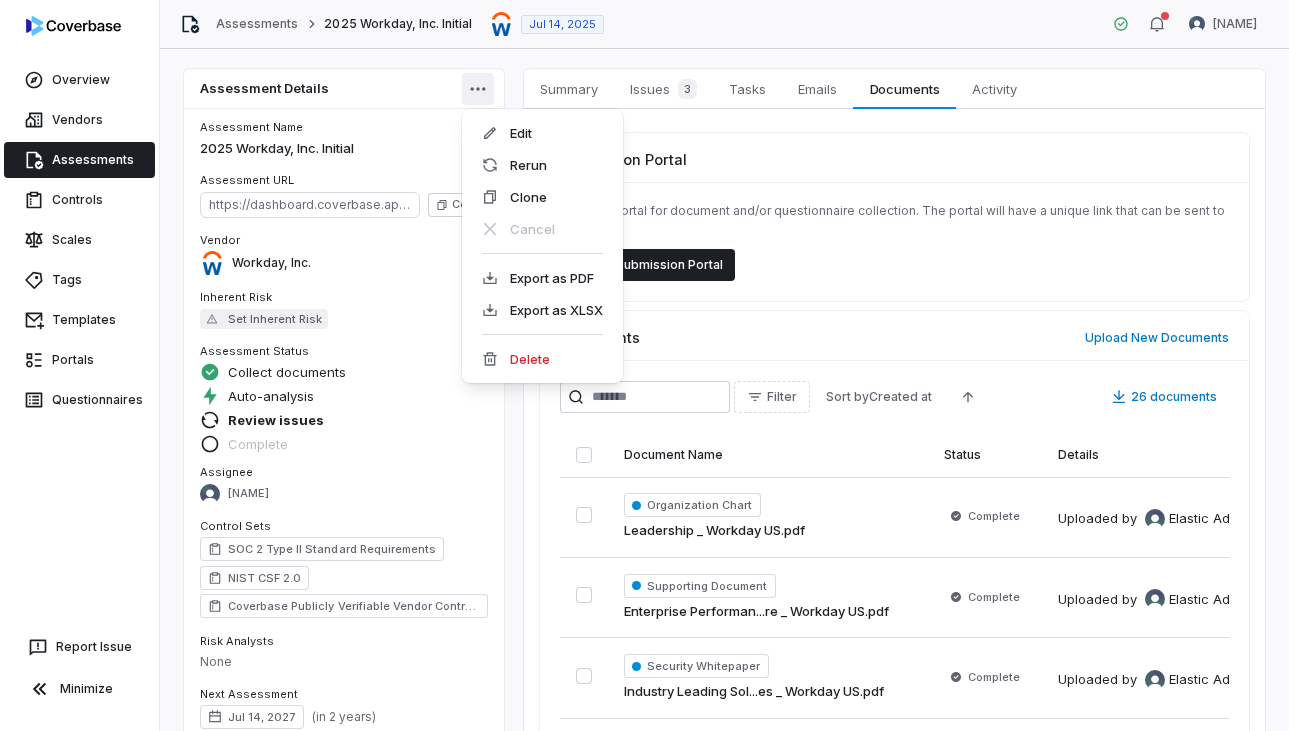 click on "Overview Vendors Assessments Controls Scales Tags Templates Portals Questionnaires Report Issue Minimize Assessments 2025 Workday, Inc. Initial Jul 14, 2025 [NAME] Assessment Details Assessment Name 2025 Workday, Inc. Initial Assessment URL https://dashboard.coverbase.app/assessments/cbqsrw_e190adcb1a3648dfa472b52bcbddcf45 Copy Vendor Workday, Inc. Inherent Risk Set Inherent Risk Assessment Status Collect documents Auto-analysis Review issues Complete Assignee [NAME] Control Sets SOC 2 Type II Standard Requirements NIST CSF 2.0 Coverbase Publicly Verifiable Vendor Controls Risk Analysts None Next Assessment Jul 14, 2027 ( in 2 years ) Properties Summary Summary Issues 3 Issues 3 Tasks Tasks Emails Emails Documents Documents Activity Activity Submission Portal Create a portal for document and/or questionnaire collection. The portal will have a unique link that can be sent to vendors. Create Submission Portal Documents Upload New Documents Filter Sort by Created at 26 documents 5" at bounding box center (644, 365) 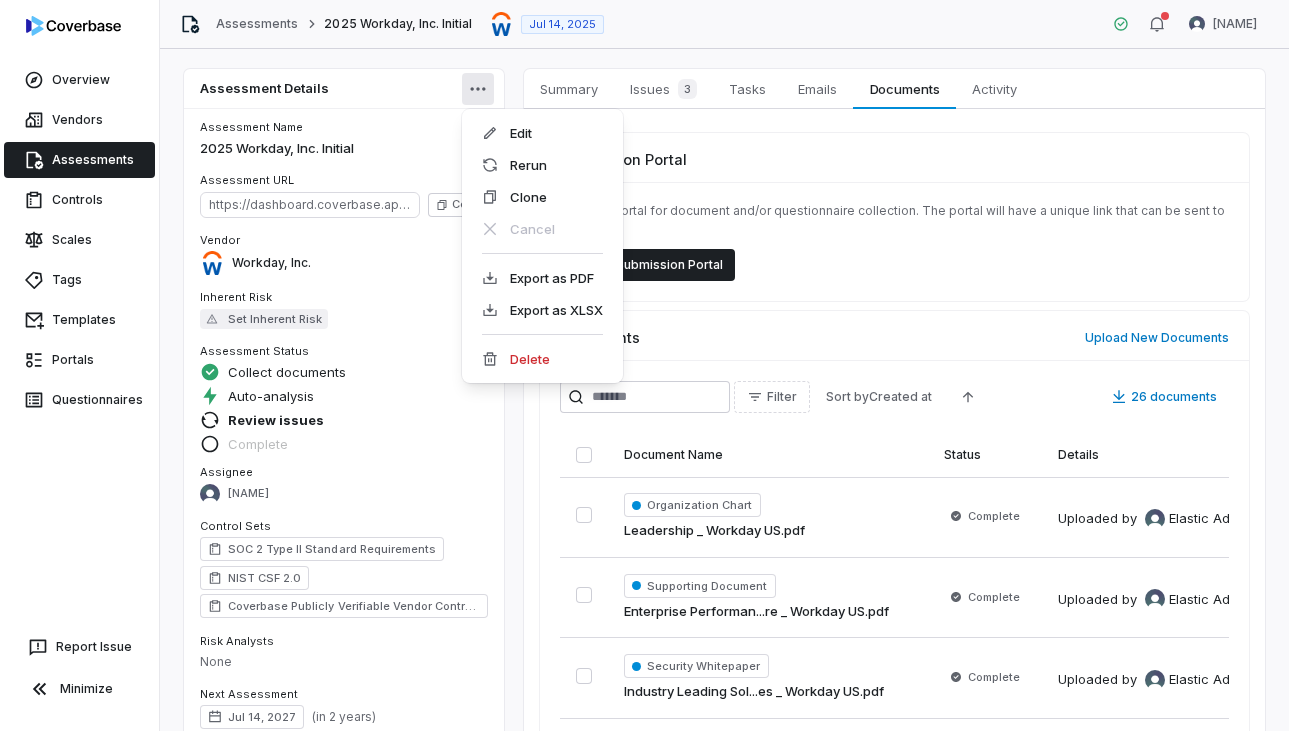 click on "Overview Vendors Assessments Controls Scales Tags Templates Portals Questionnaires Report Issue Minimize Assessments 2025 Workday, Inc. Initial Jul 14, 2025 [NAME] Assessment Details Assessment Name 2025 Workday, Inc. Initial Assessment URL https://dashboard.coverbase.app/assessments/cbqsrw_e190adcb1a3648dfa472b52bcbddcf45 Copy Vendor Workday, Inc. Inherent Risk Set Inherent Risk Assessment Status Collect documents Auto-analysis Review issues Complete Assignee [NAME] Control Sets SOC 2 Type II Standard Requirements NIST CSF 2.0 Coverbase Publicly Verifiable Vendor Controls Risk Analysts None Next Assessment Jul 14, 2027 ( in 2 years ) Properties Summary Summary Issues 3 Issues 3 Tasks Tasks Emails Emails Documents Documents Activity Activity Submission Portal Create a portal for document and/or questionnaire collection. The portal will have a unique link that can be sent to vendors. Create Submission Portal Documents Upload New Documents Filter Sort by Created at 26 documents 5" at bounding box center [644, 365] 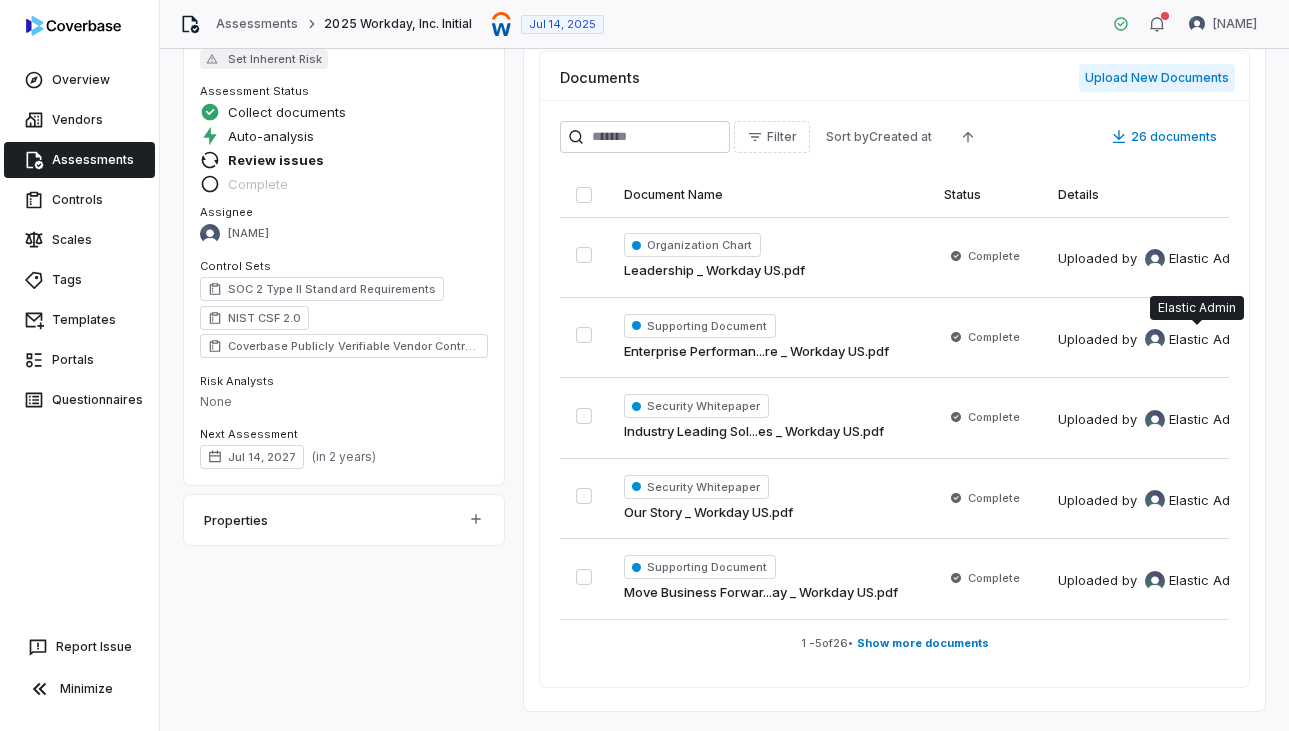scroll, scrollTop: 0, scrollLeft: 0, axis: both 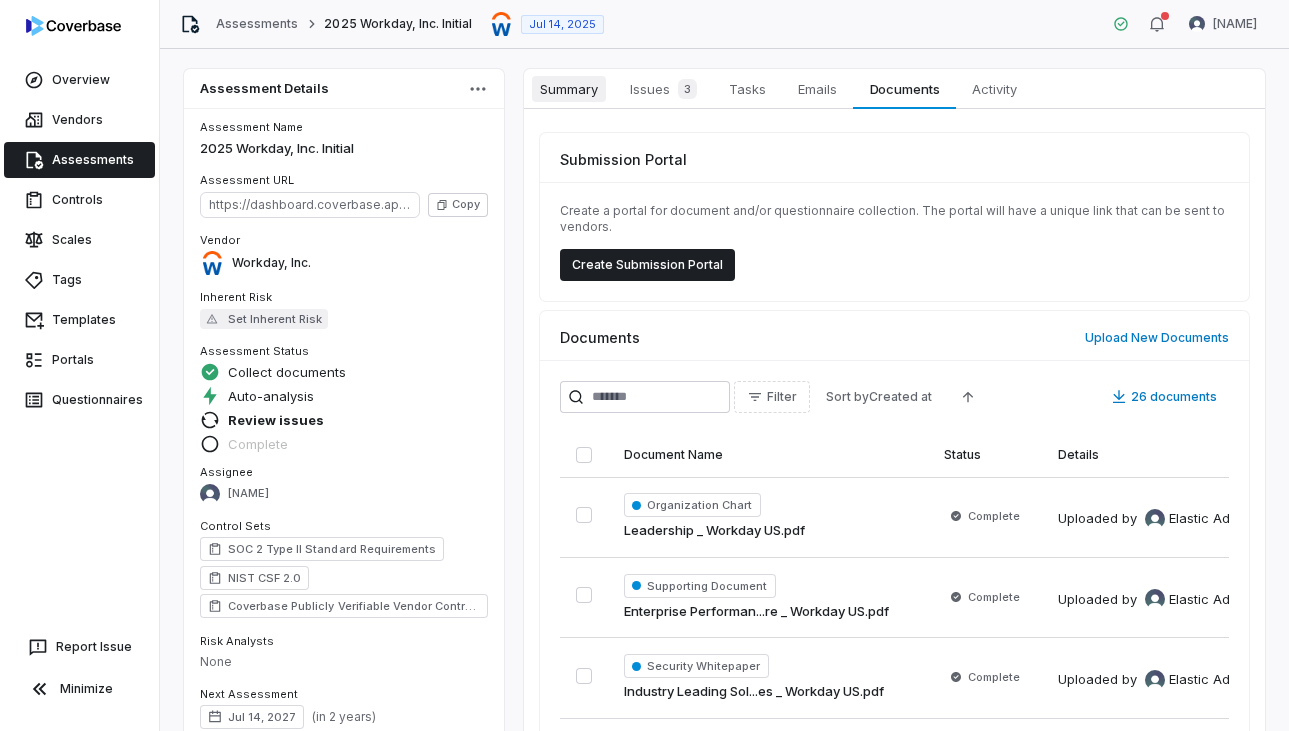 click on "Summary" at bounding box center [569, 89] 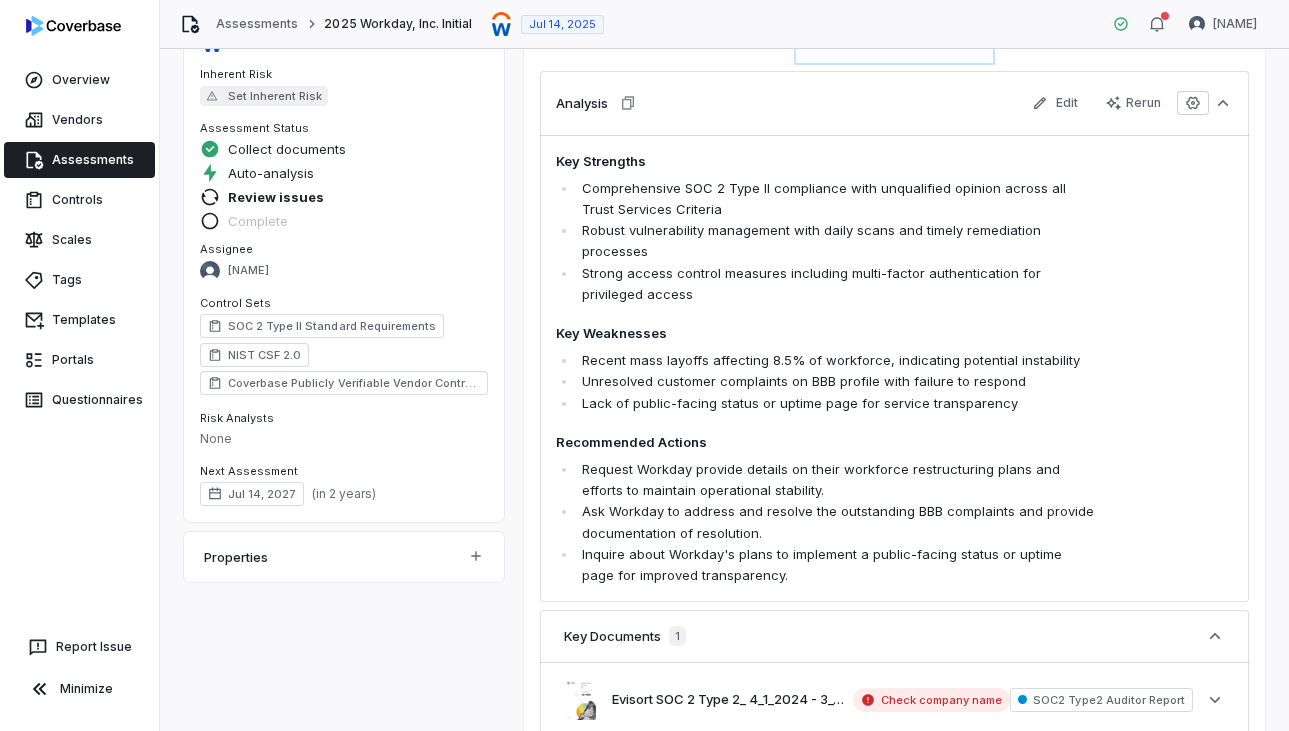 scroll, scrollTop: 256, scrollLeft: 0, axis: vertical 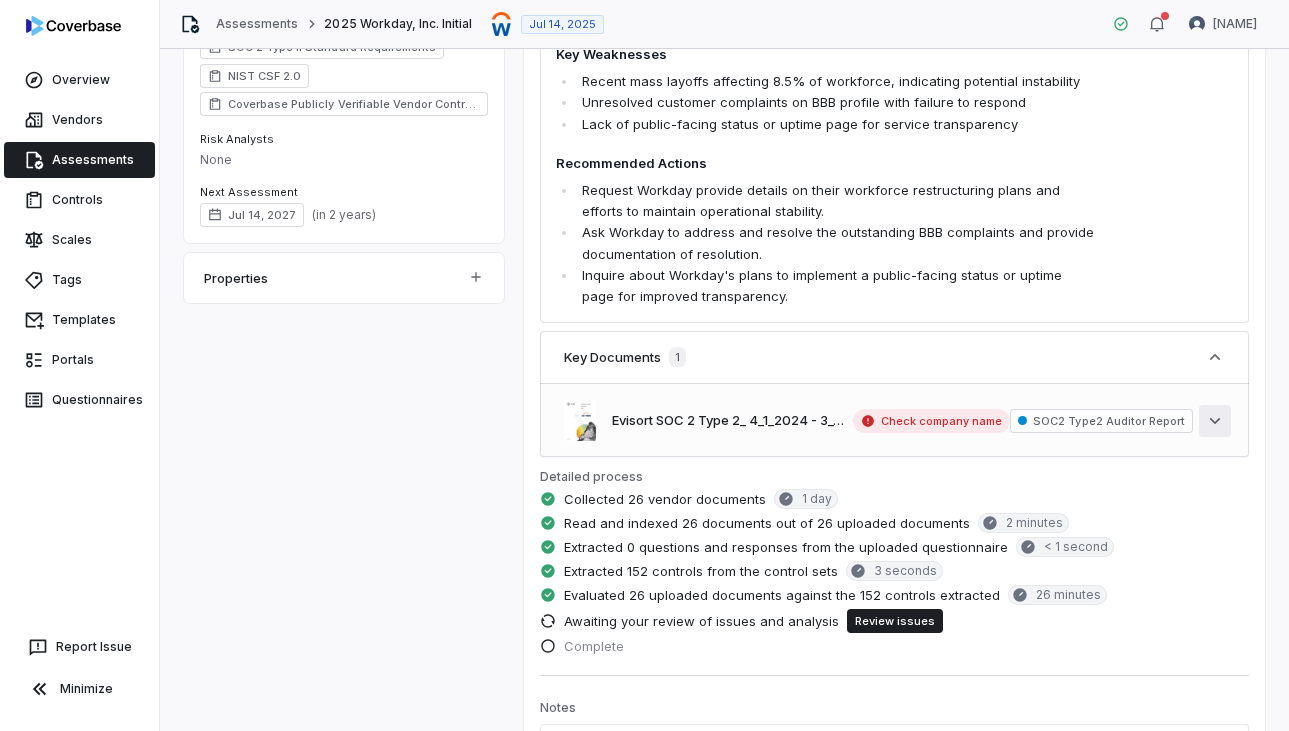 click 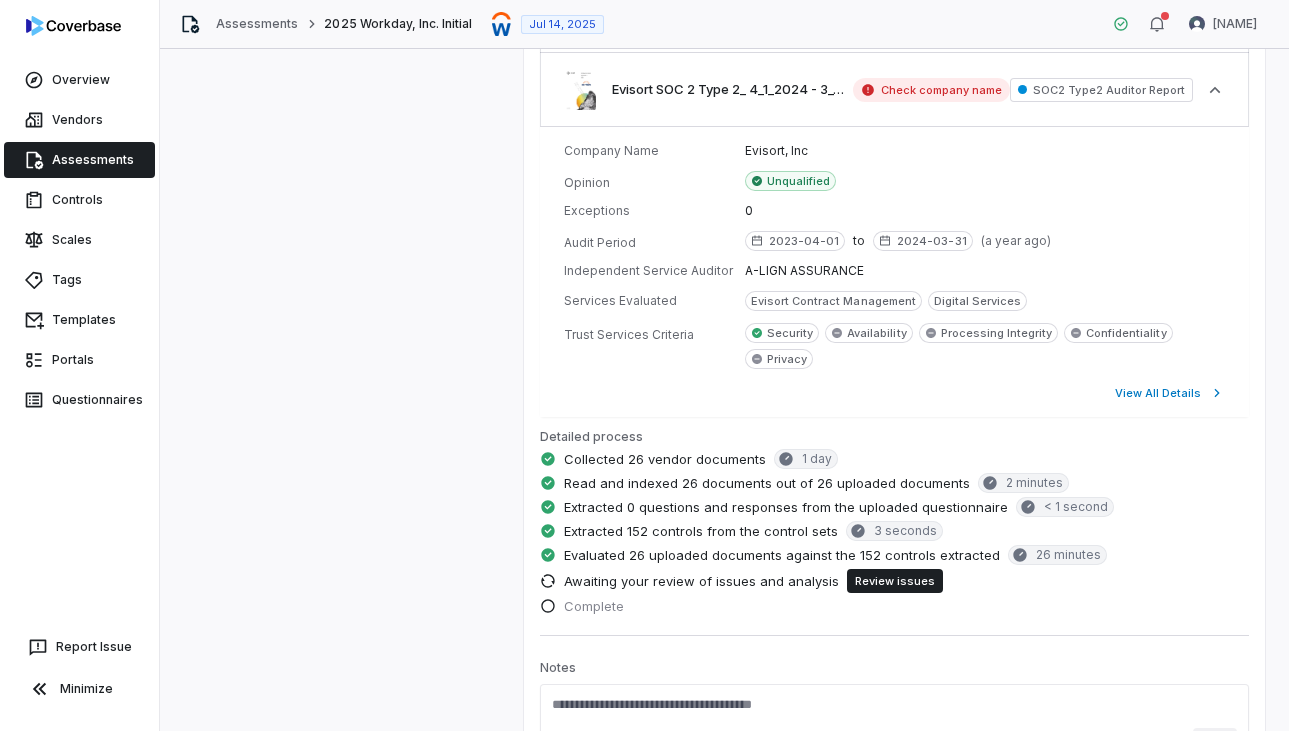 scroll, scrollTop: 900, scrollLeft: 0, axis: vertical 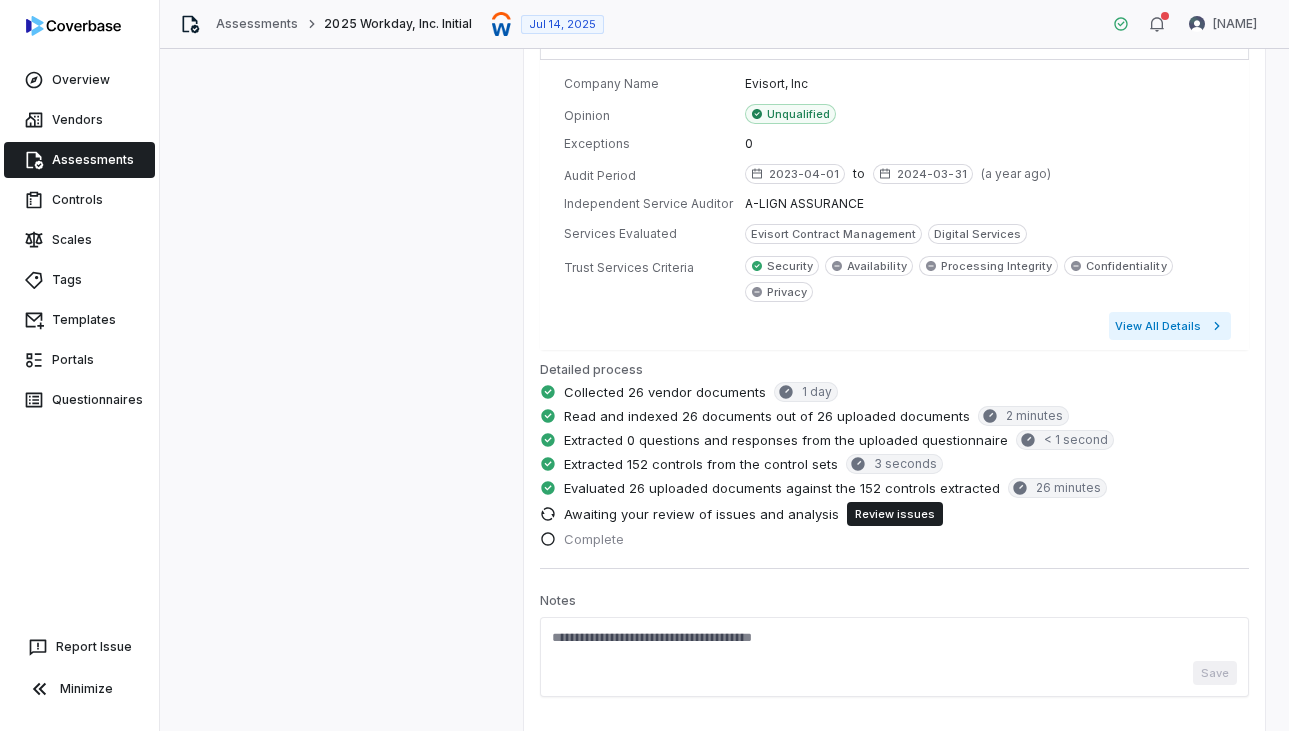 click on "View All Details" at bounding box center (1170, 326) 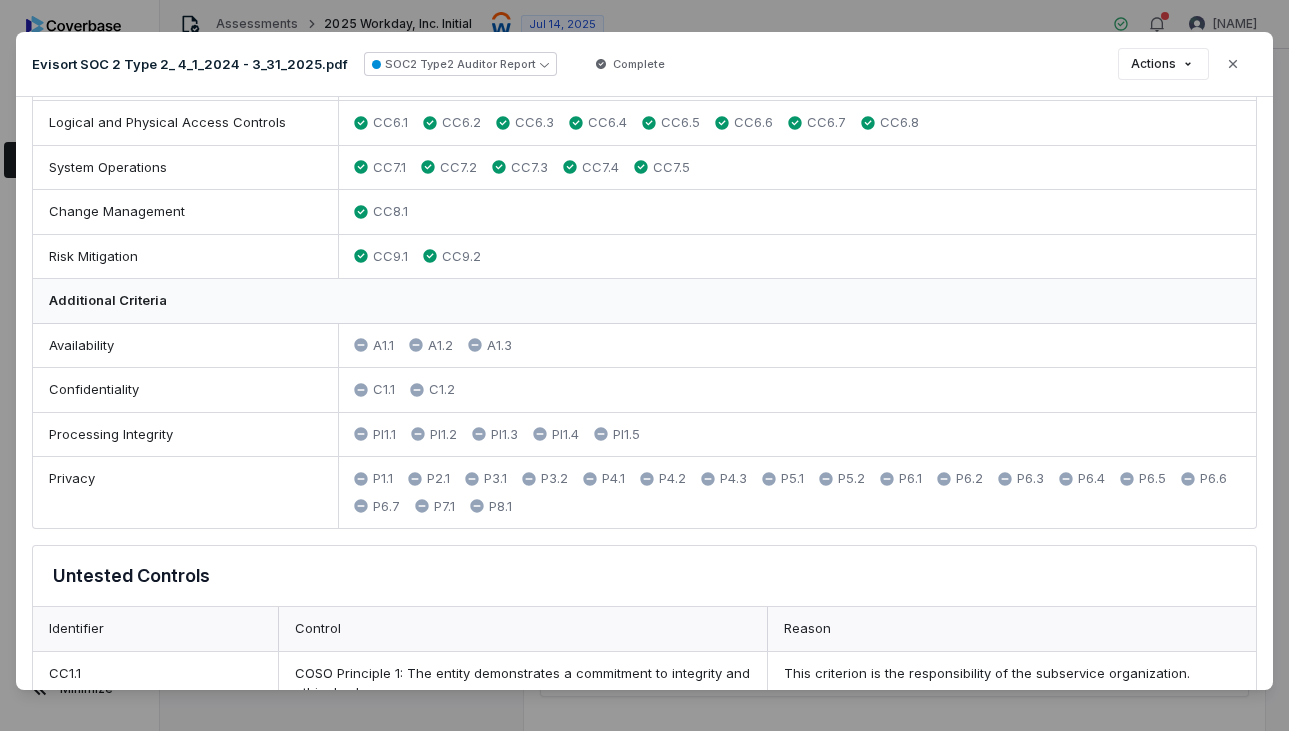scroll, scrollTop: 0, scrollLeft: 0, axis: both 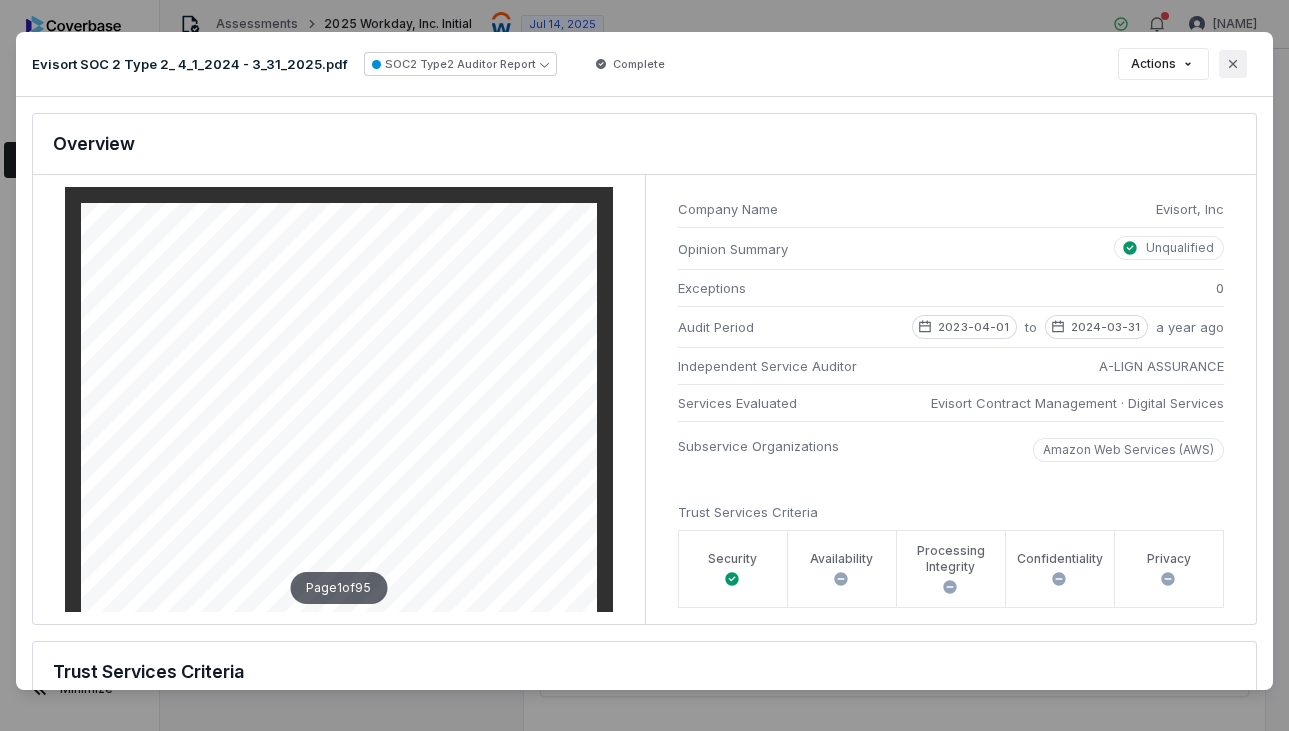 click 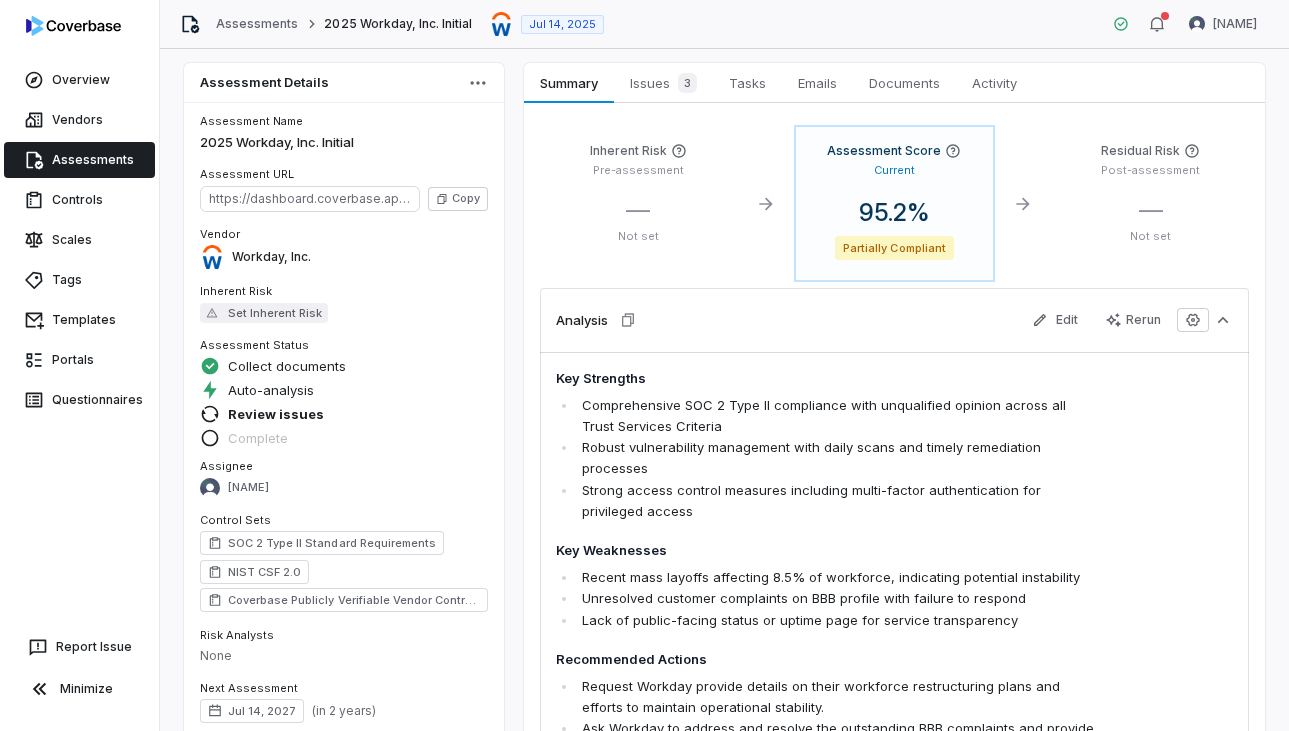 scroll, scrollTop: 0, scrollLeft: 0, axis: both 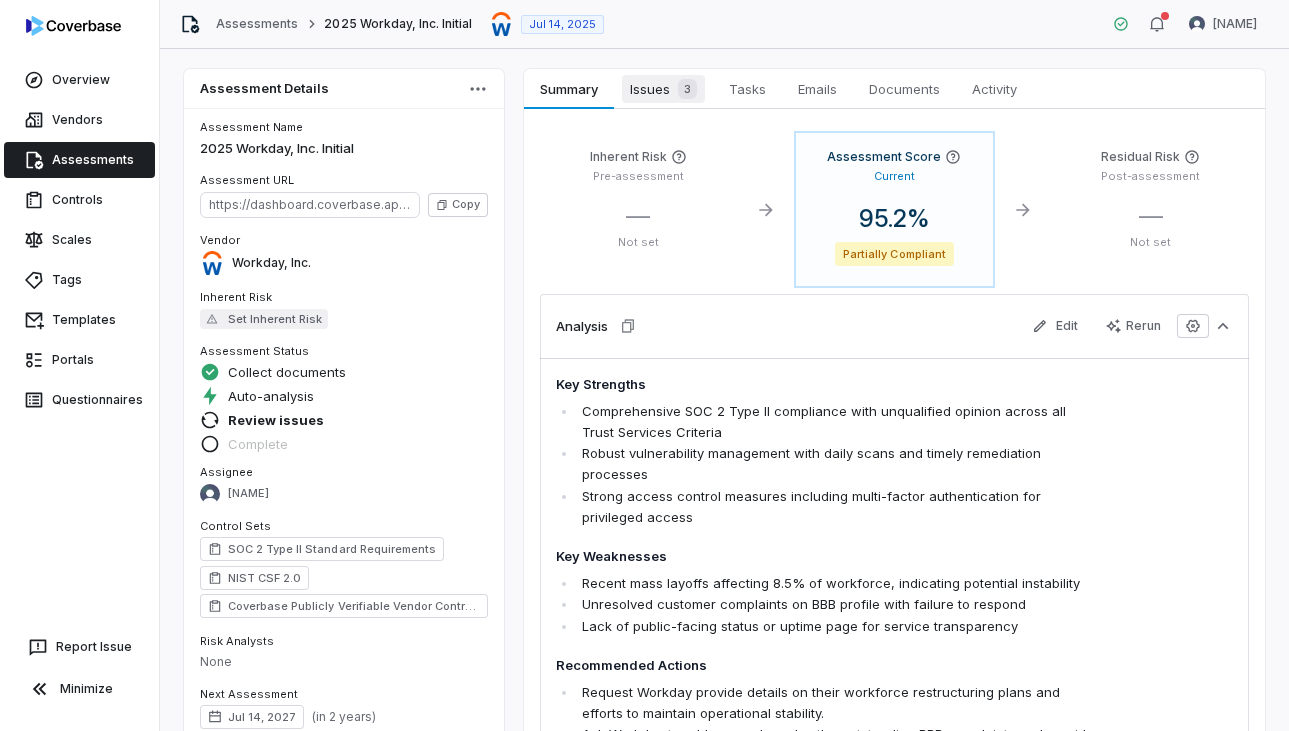 click on "Issues 3" at bounding box center [663, 89] 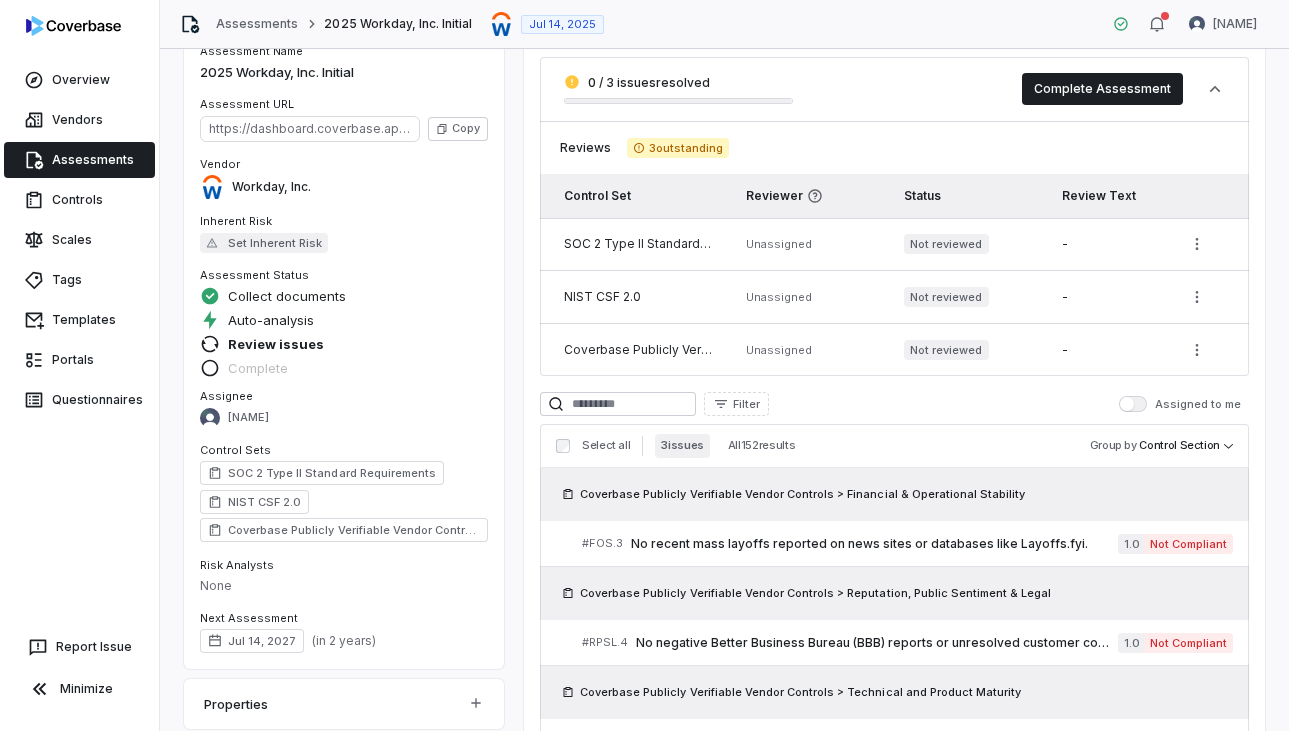 scroll, scrollTop: 0, scrollLeft: 0, axis: both 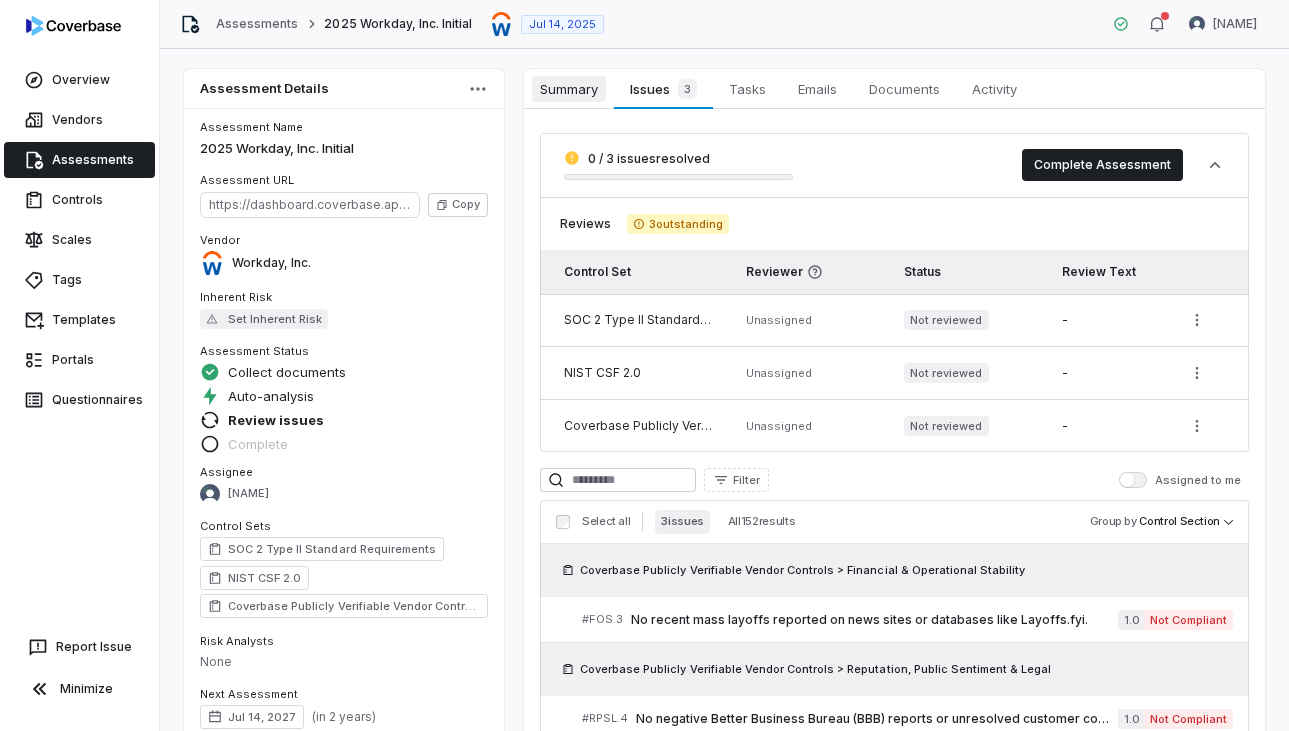 click on "Summary" at bounding box center [569, 89] 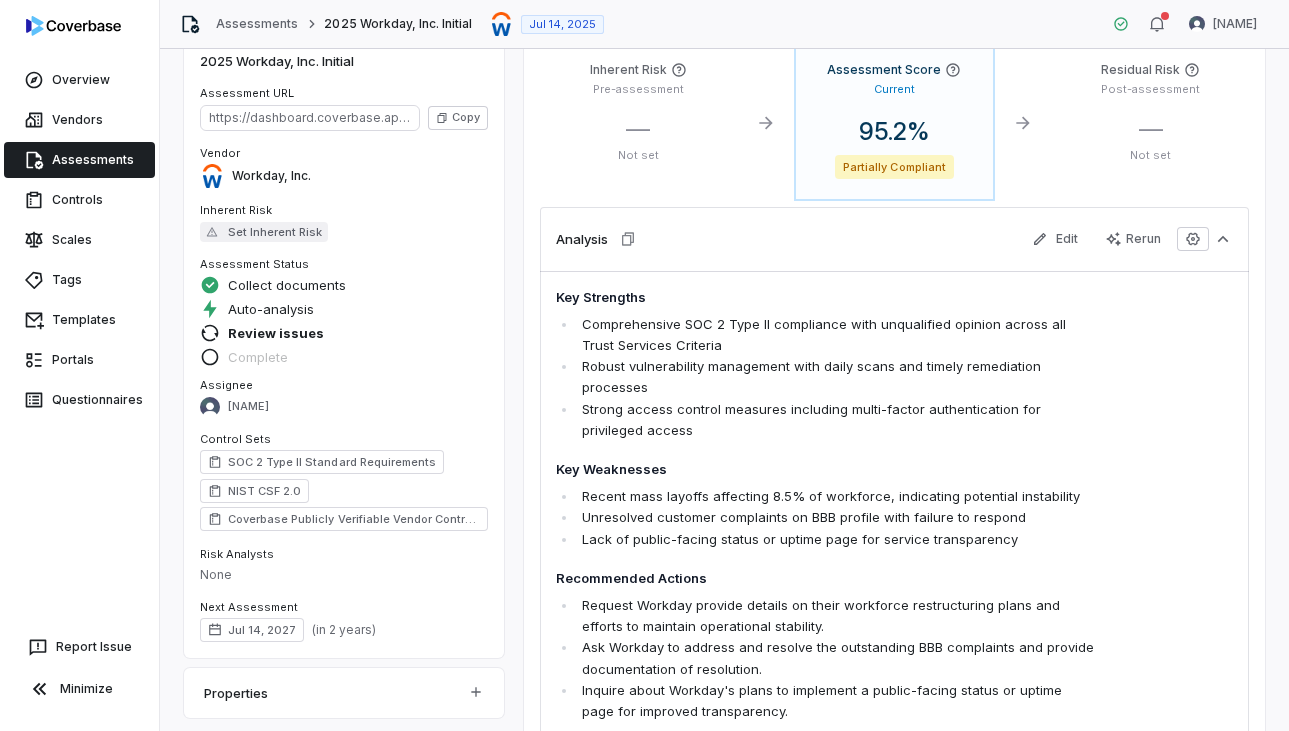 scroll, scrollTop: 89, scrollLeft: 0, axis: vertical 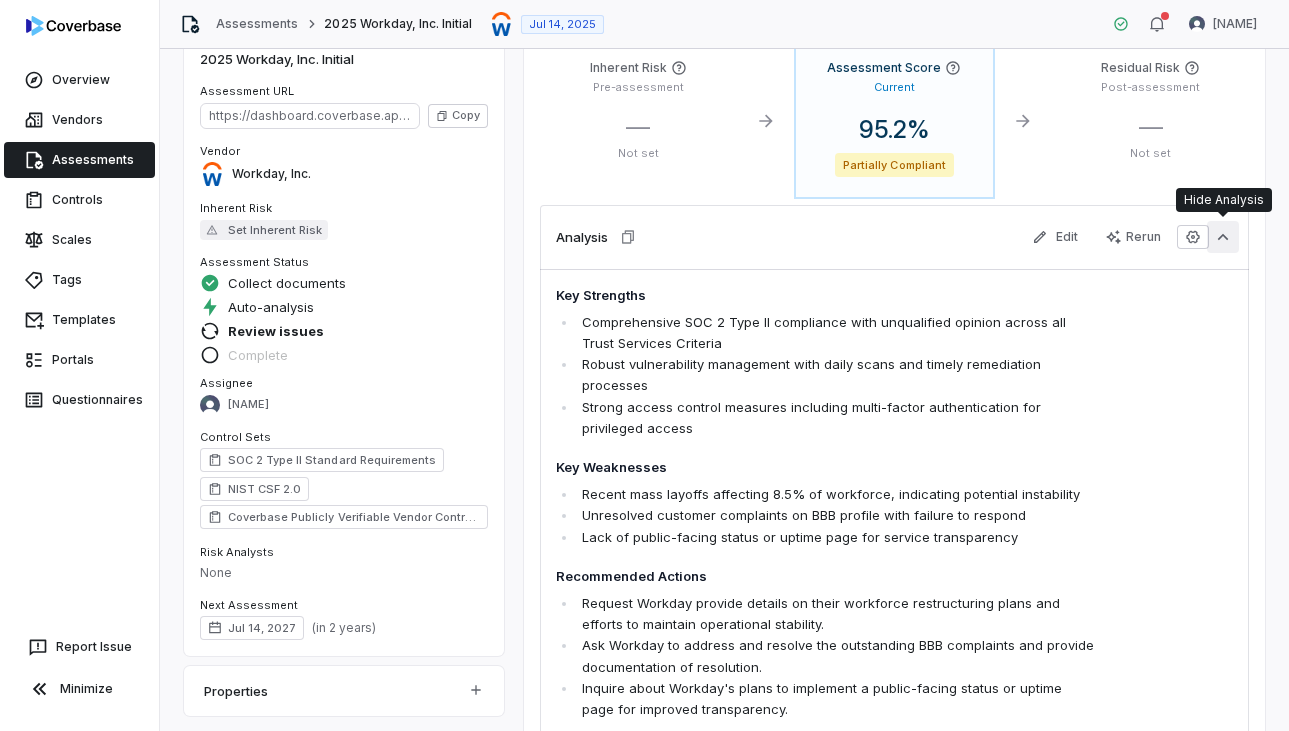 click 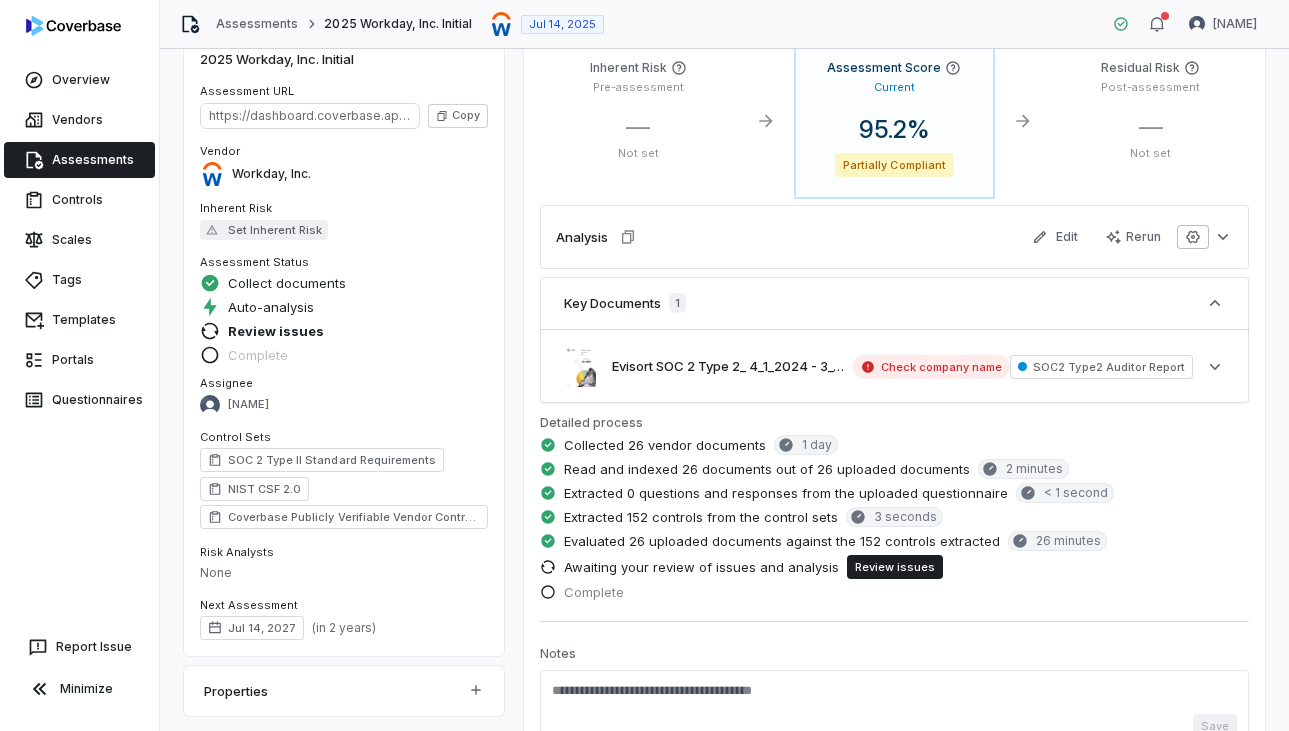 click 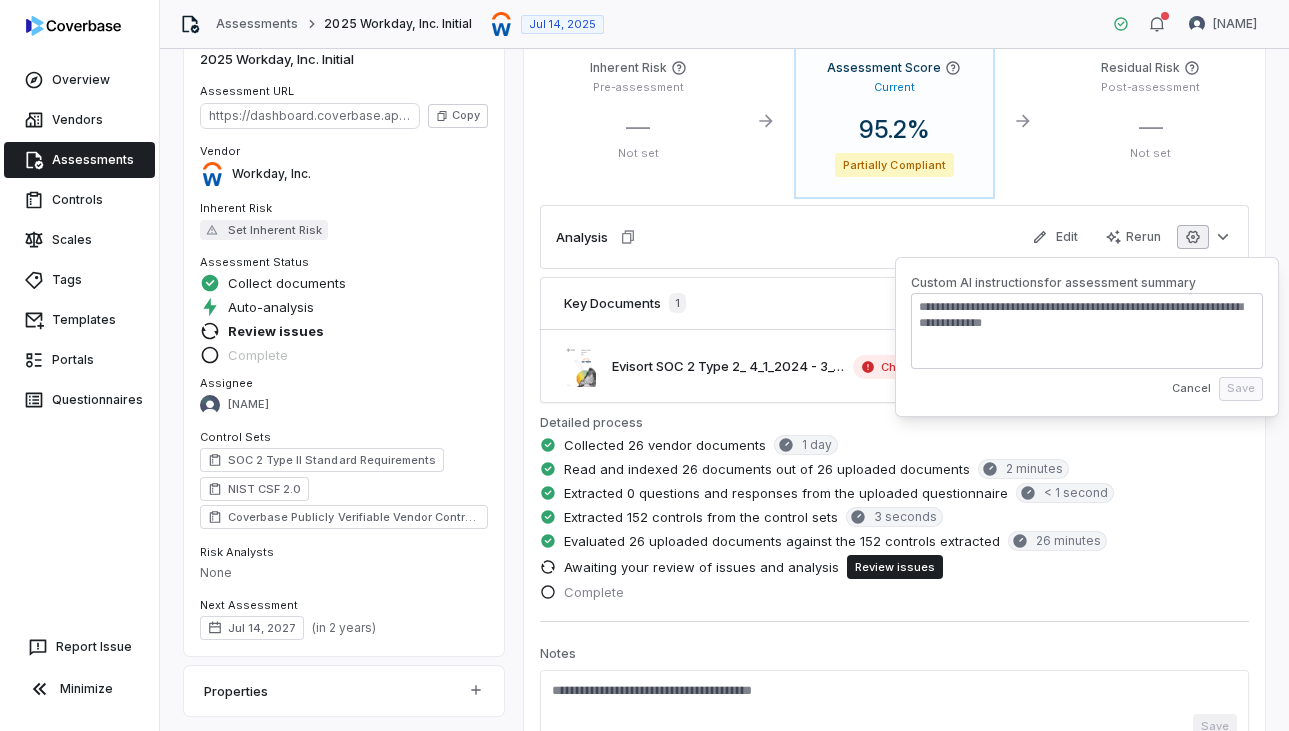 type on "*" 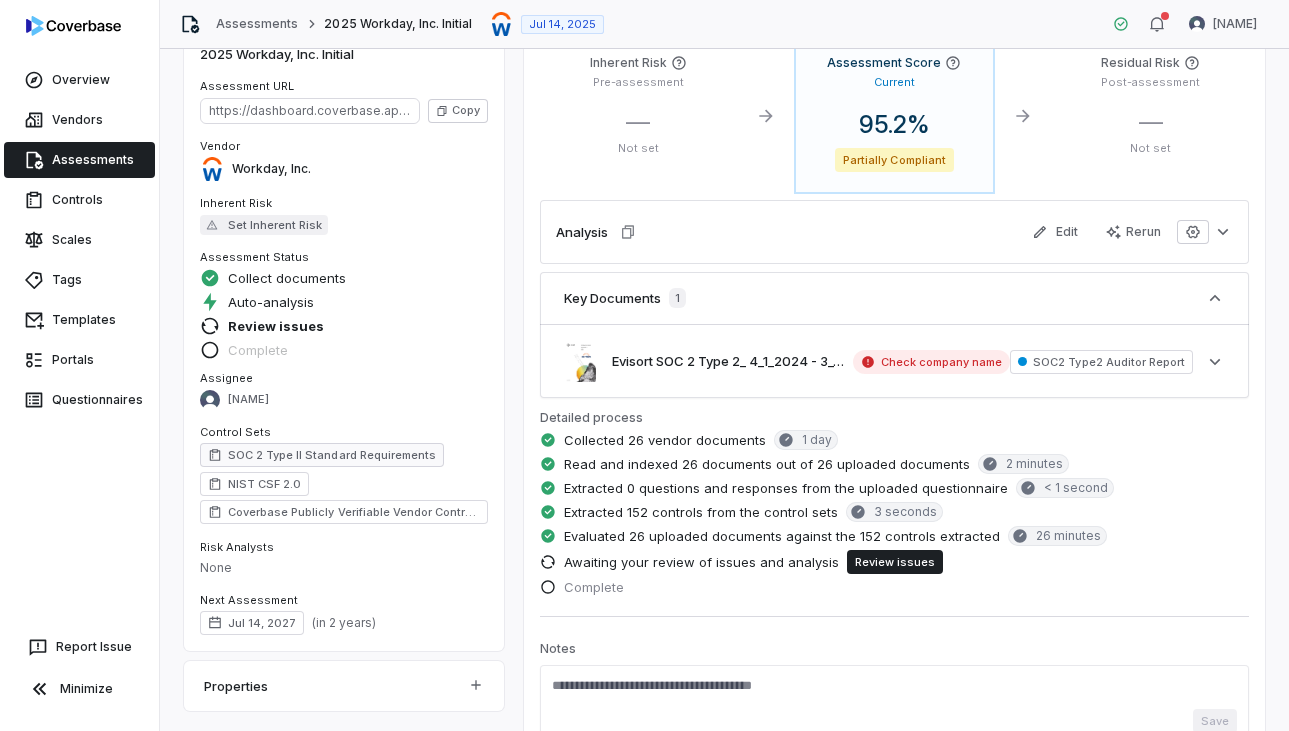scroll, scrollTop: 91, scrollLeft: 0, axis: vertical 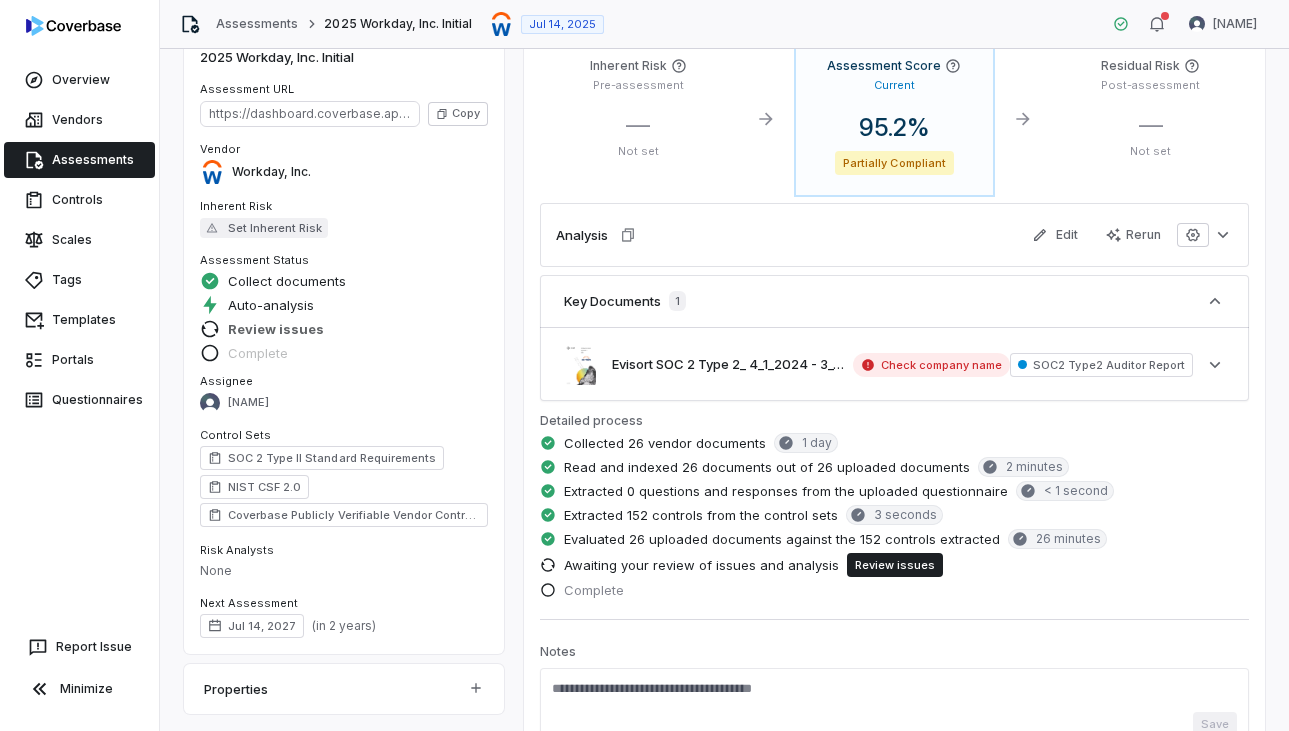 click on "Review issues" at bounding box center (276, 329) 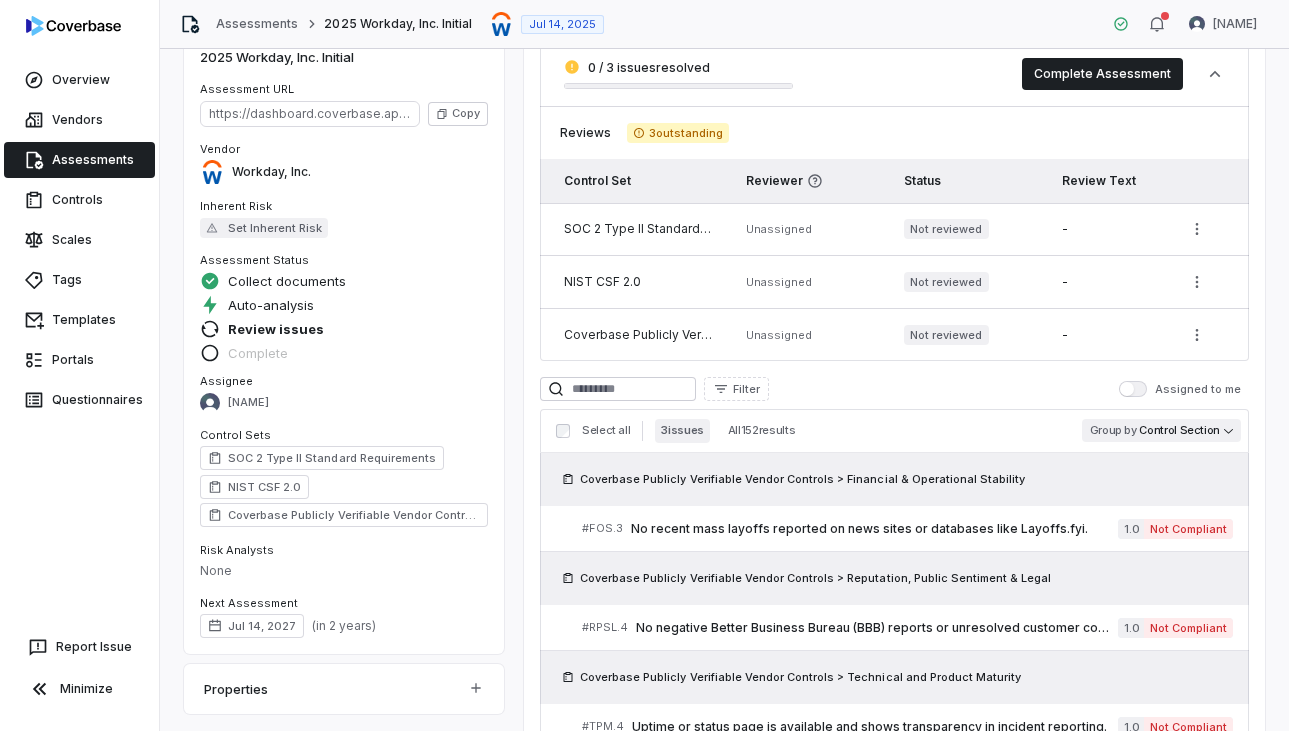 scroll, scrollTop: 209, scrollLeft: 0, axis: vertical 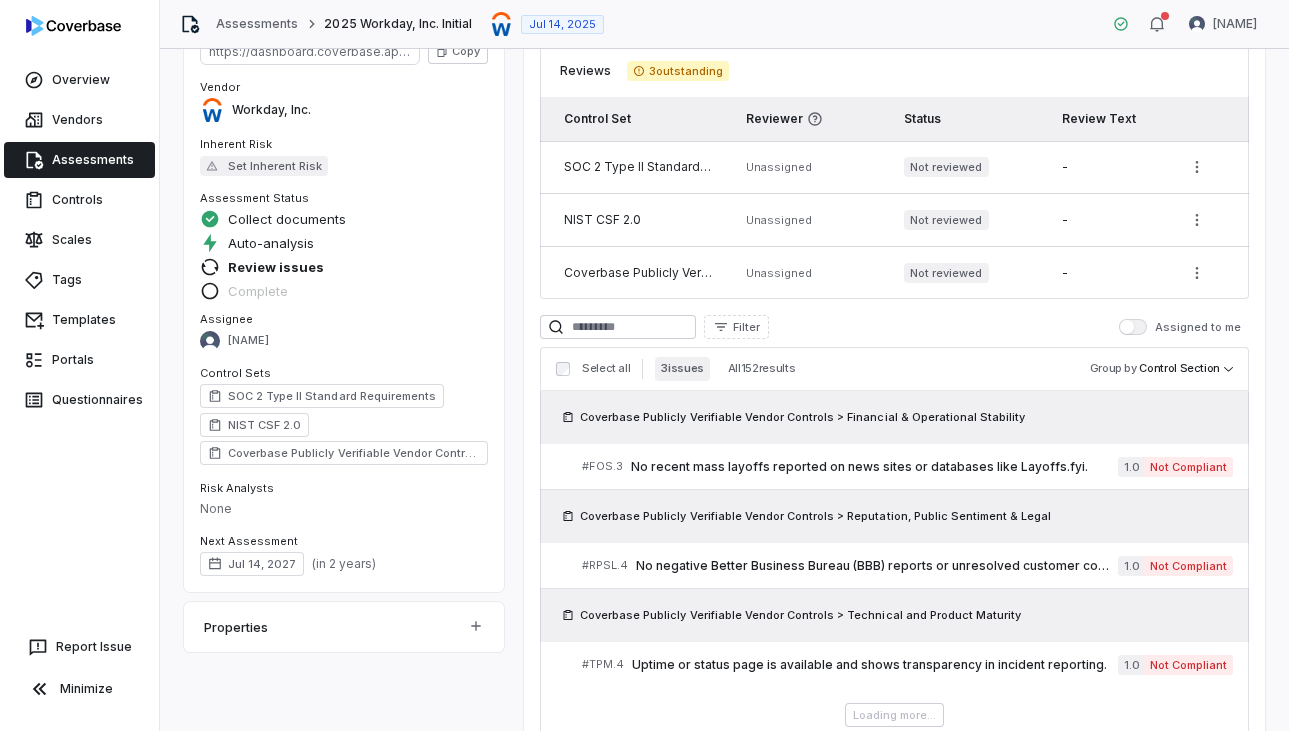 click on "Coverbase Publicly Verifiable Vendor Controls    > Reputation, Public Sentiment & Legal" at bounding box center [894, 516] 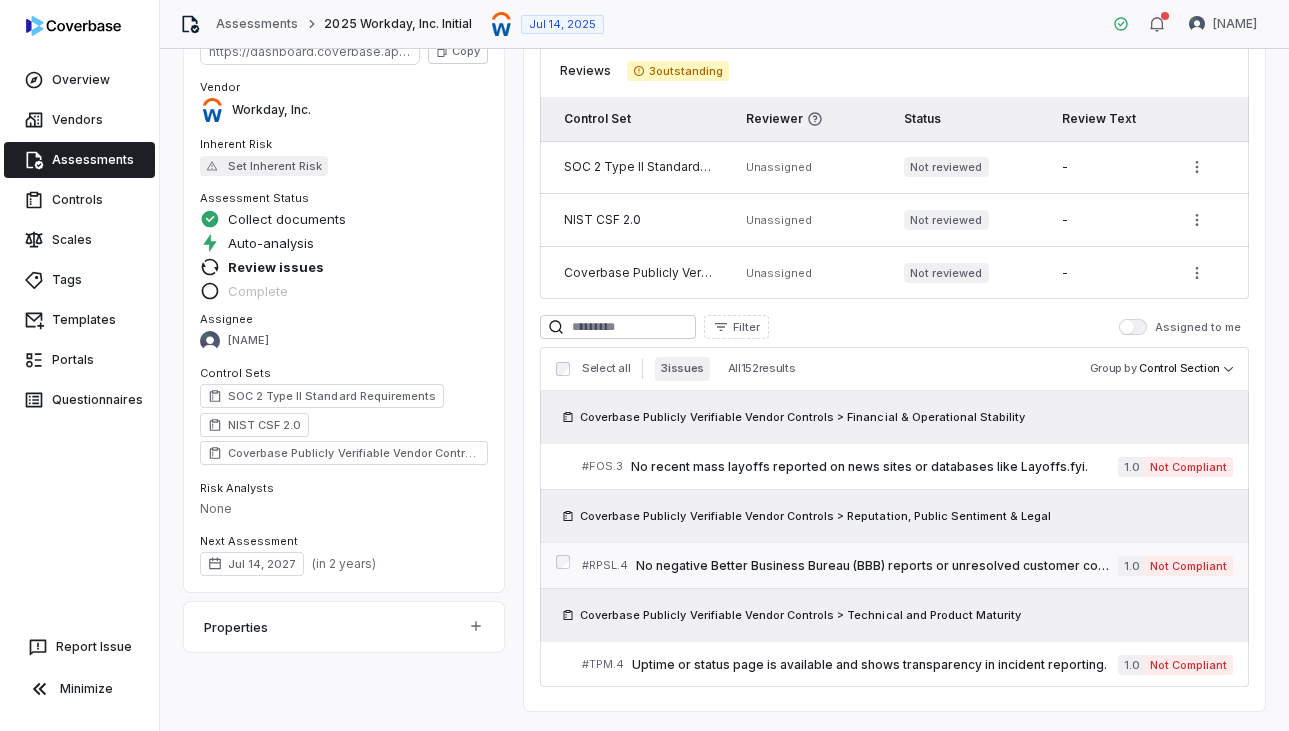 click on "No negative Better Business Bureau (BBB) reports or unresolved customer complaints." at bounding box center [877, 566] 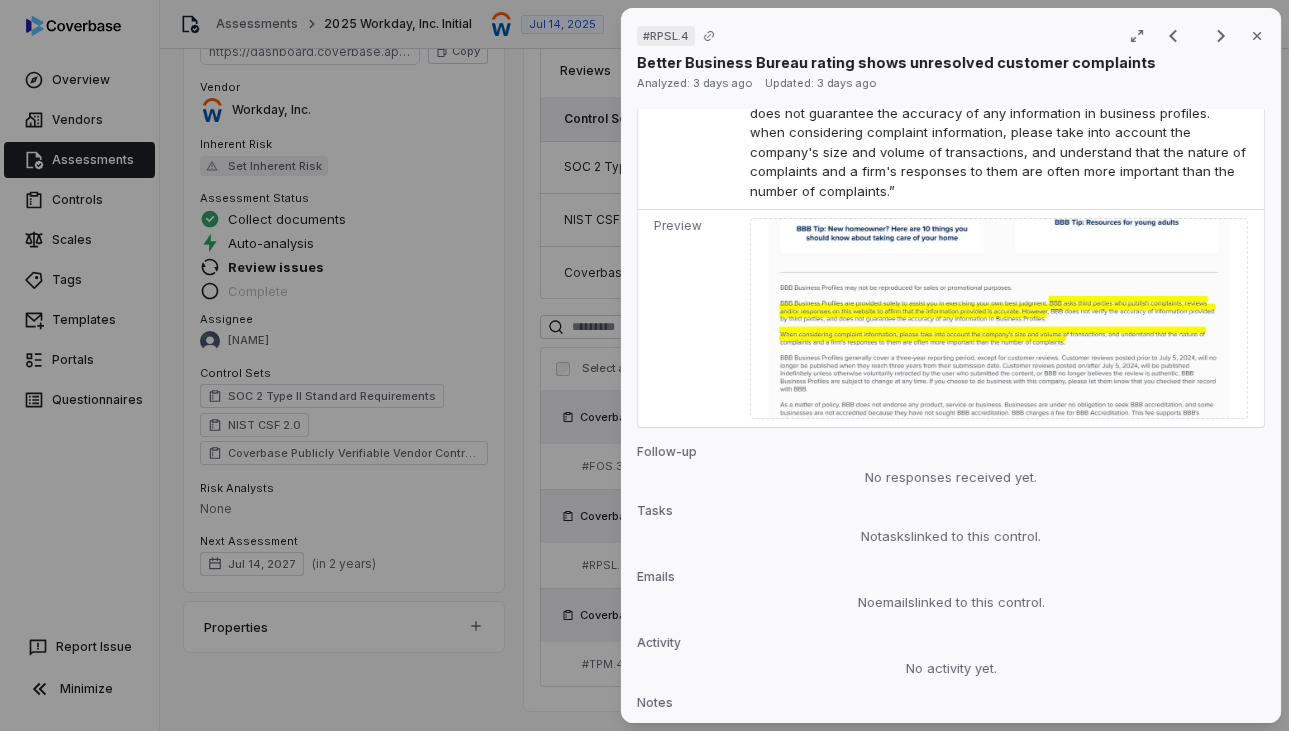scroll, scrollTop: 1998, scrollLeft: 0, axis: vertical 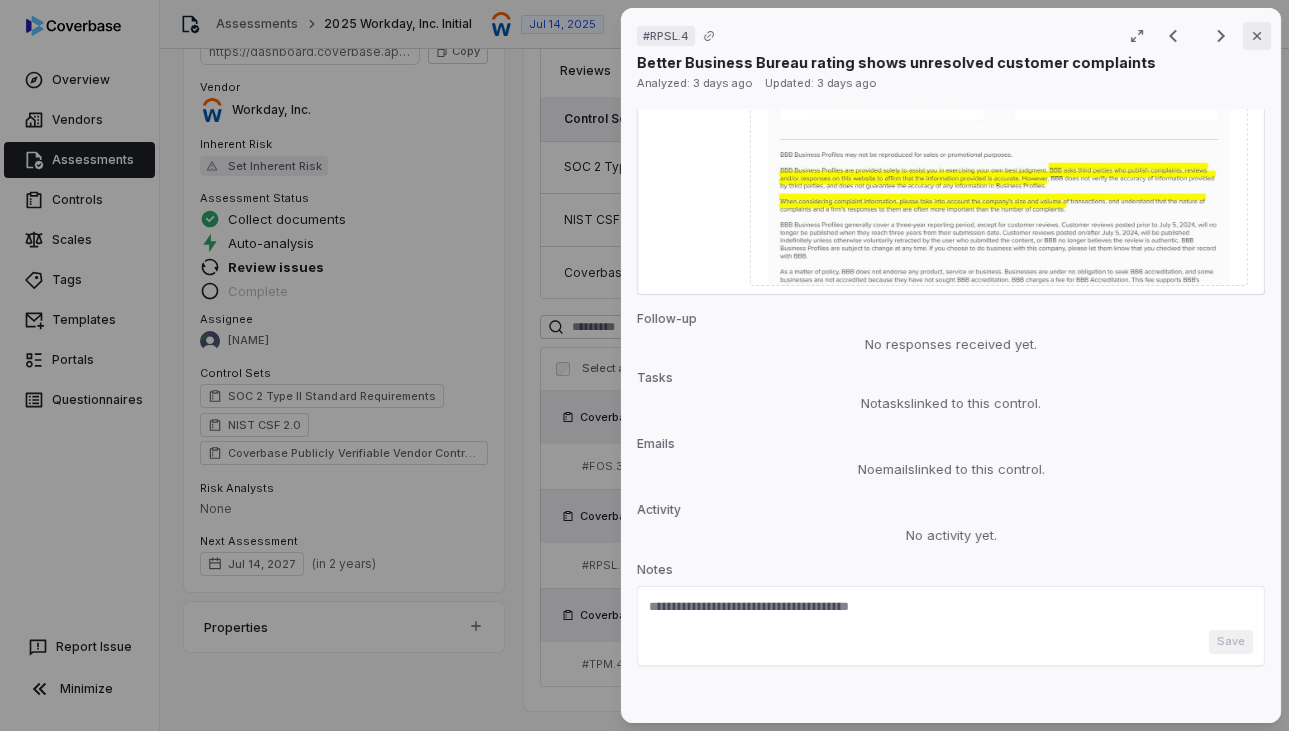 click 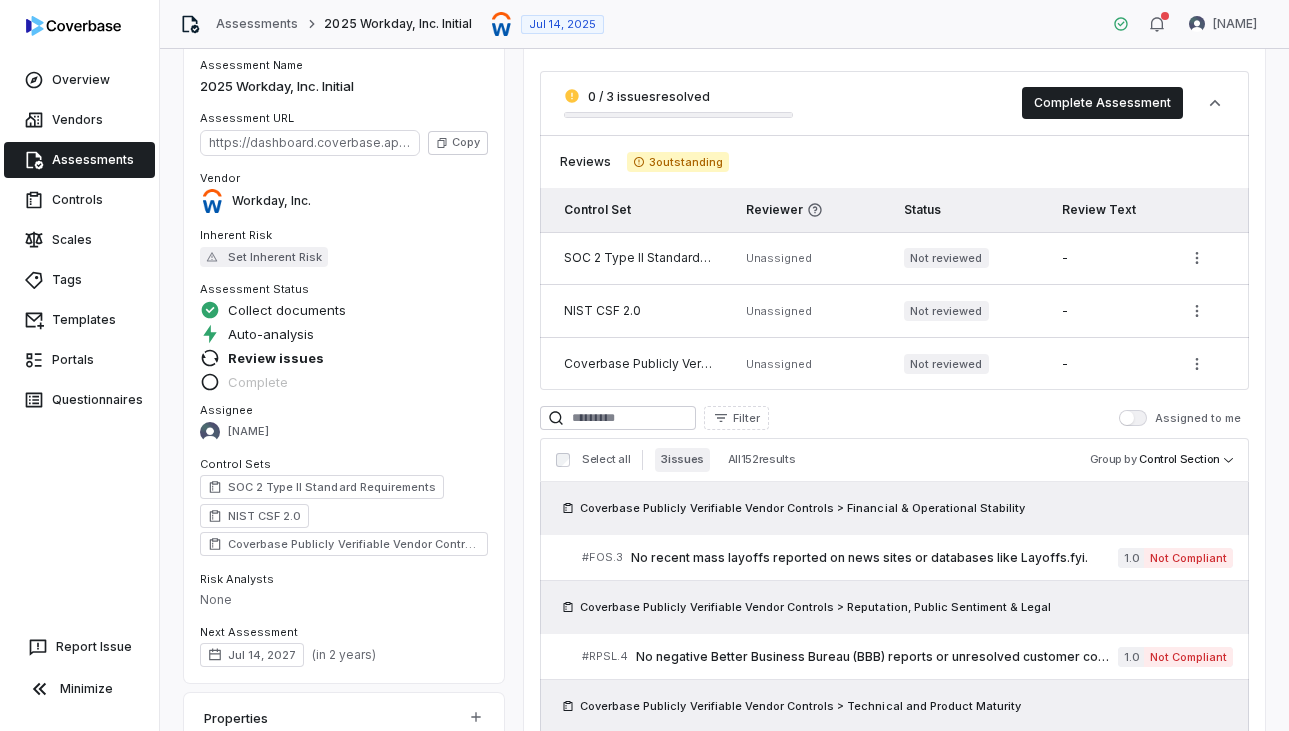 scroll, scrollTop: 153, scrollLeft: 0, axis: vertical 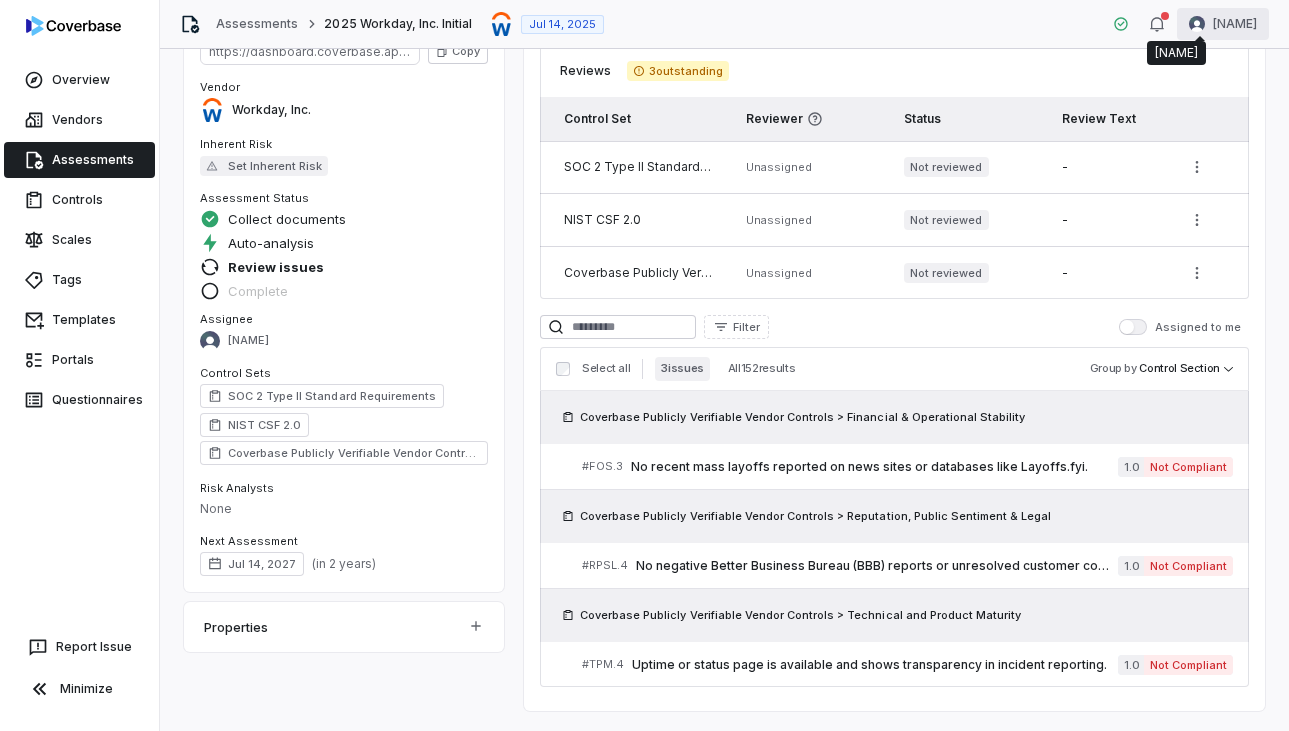 click on "Overview Vendors Assessments Controls Scales Tags Templates Portals Questionnaires Report Issue Minimize Assessments 2025 Workday, Inc. Initial Jul 14, 2025 [NAME] Assessment Details Assessment Name 2025 Workday, Inc. Initial Assessment URL https://dashboard.coverbase.app/assessments/cbqsrw_e190adcb1a3648dfa472b52bcbddcf45 Copy Vendor Workday, Inc. Inherent Risk Set Inherent Risk Assessment Status Collect documents Auto-analysis Review issues Complete Assignee [NAME] Control Sets SOC 2 Type II Standard Requirements NIST CSF 2.0 Coverbase Publicly Verifiable Vendor Controls Risk Analysts None Next Assessment Jul 14, 2027 ( in 2 years ) Properties Summary Summary Issues 3 Issues 3 Tasks Tasks Emails Emails Documents Documents Activity Activity 0 / 3 issues resolved Complete Assessment Reviews 3 outstanding Control Set Reviewer Status Review Text SOC 2 Type II Standard Requirements Unassigned Not reviewed - NIST CSF 2.0 Unassigned Not reviewed - Unassigned Not reviewed - 3 152" at bounding box center [644, 365] 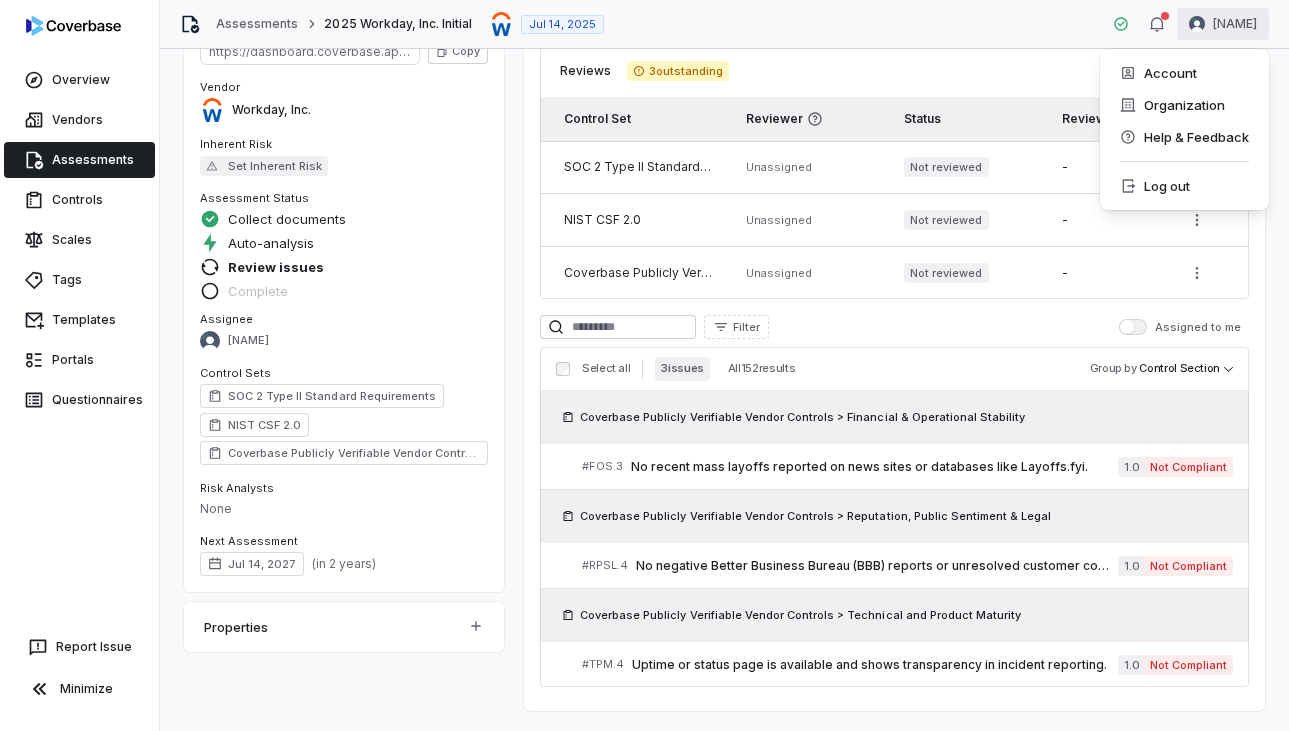click on "Overview Vendors Assessments Controls Scales Tags Templates Portals Questionnaires Report Issue Minimize Assessments 2025 Workday, Inc. Initial Jul 14, 2025 [NAME] Assessment Details Assessment Name 2025 Workday, Inc. Initial Assessment URL https://dashboard.coverbase.app/assessments/cbqsrw_e190adcb1a3648dfa472b52bcbddcf45 Copy Vendor Workday, Inc. Inherent Risk Set Inherent Risk Assessment Status Collect documents Auto-analysis Review issues Complete Assignee [NAME] Control Sets SOC 2 Type II Standard Requirements NIST CSF 2.0 Coverbase Publicly Verifiable Vendor Controls Risk Analysts None Next Assessment Jul 14, 2027 ( in 2 years ) Properties Summary Summary Issues 3 Issues 3 Tasks Tasks Emails Emails Documents Documents Activity Activity 0 / 3 issues resolved Complete Assessment Reviews 3 outstanding Control Set Reviewer Status Review Text SOC 2 Type II Standard Requirements Unassigned Not reviewed - NIST CSF 2.0 Unassigned Not reviewed - Unassigned Not reviewed - 3 152" at bounding box center [644, 365] 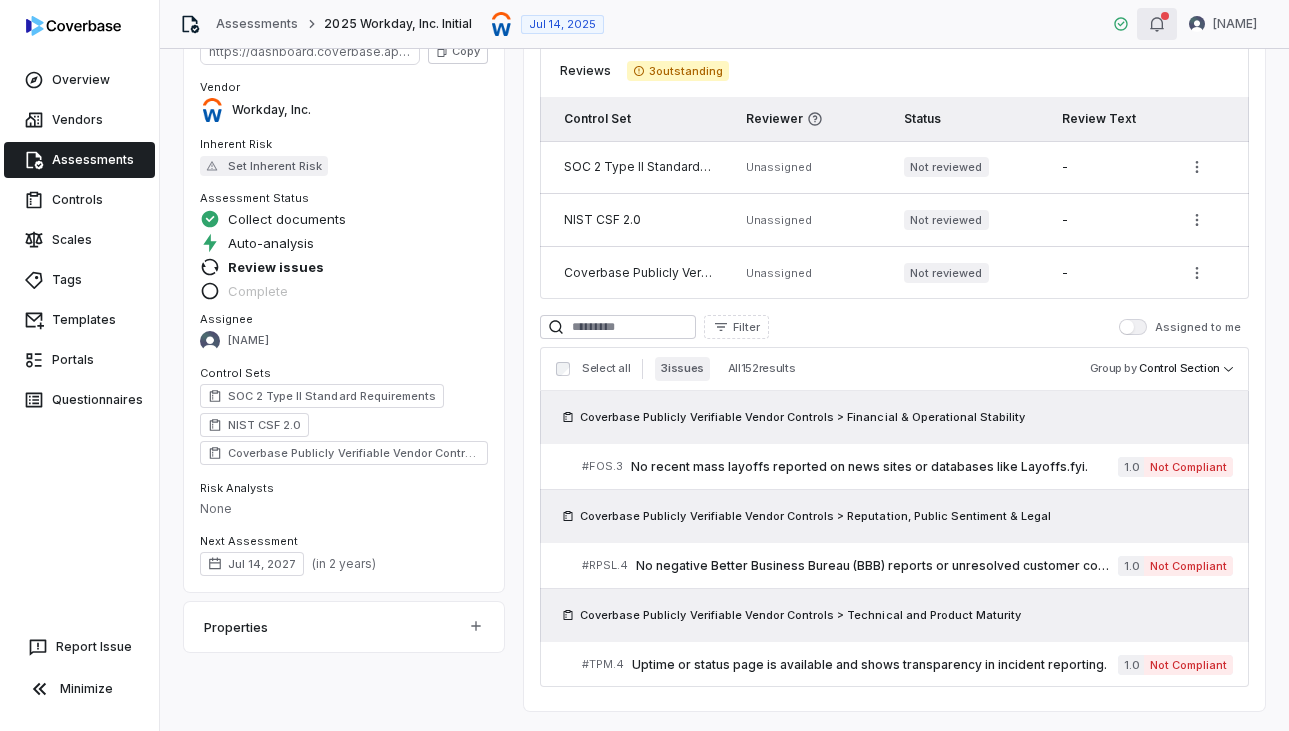 click 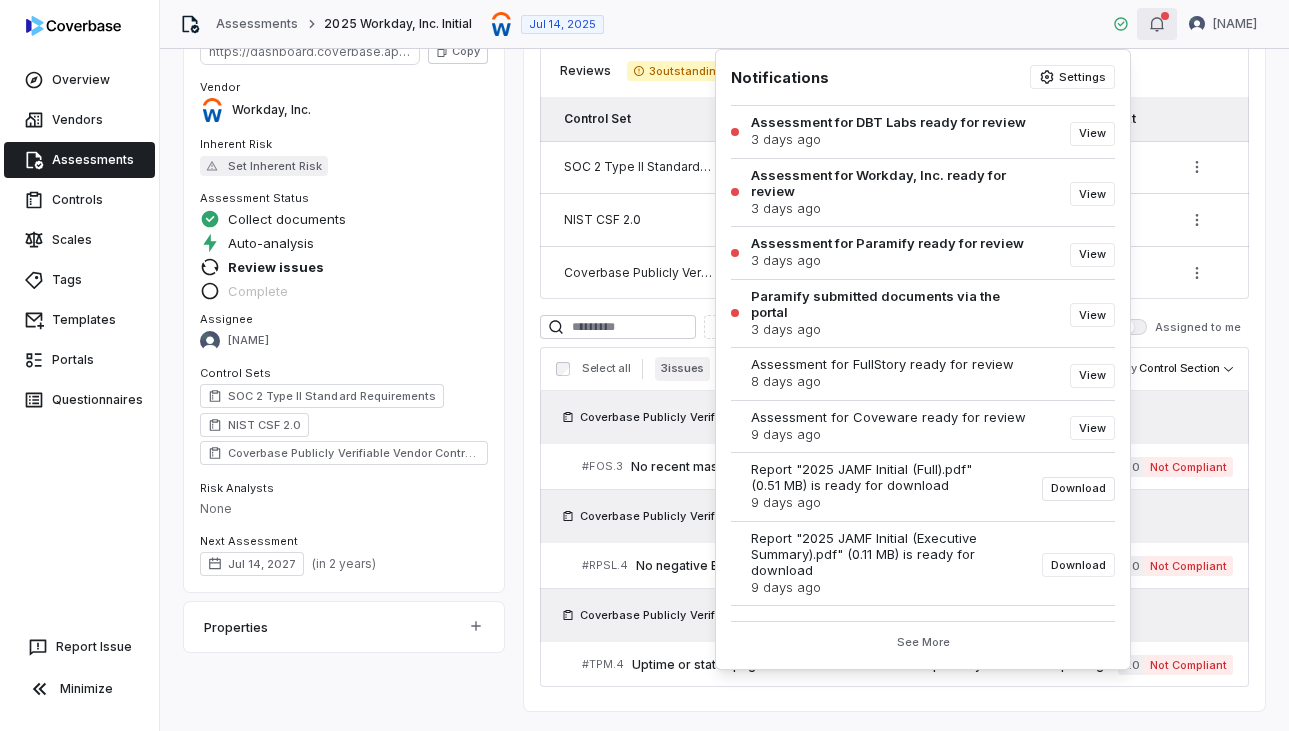 click on "Download" at bounding box center (1078, 489) 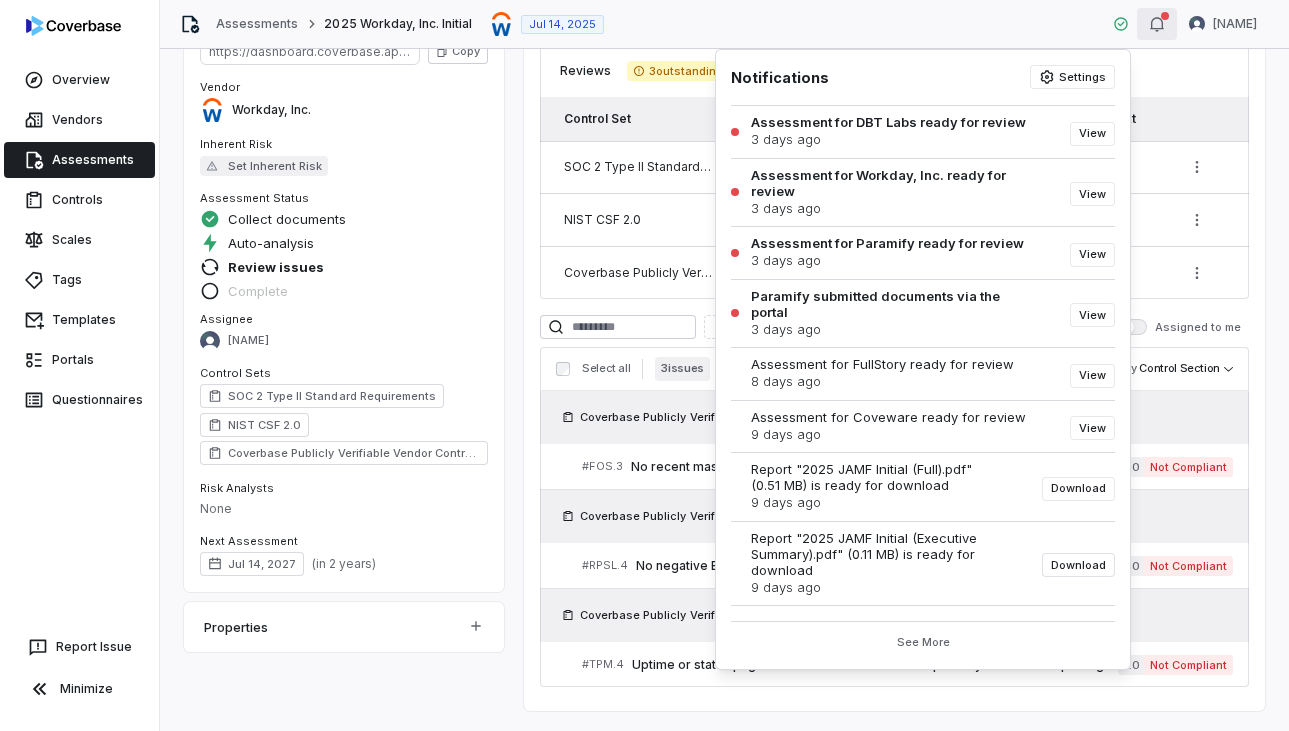 click on "Download" at bounding box center (1078, 565) 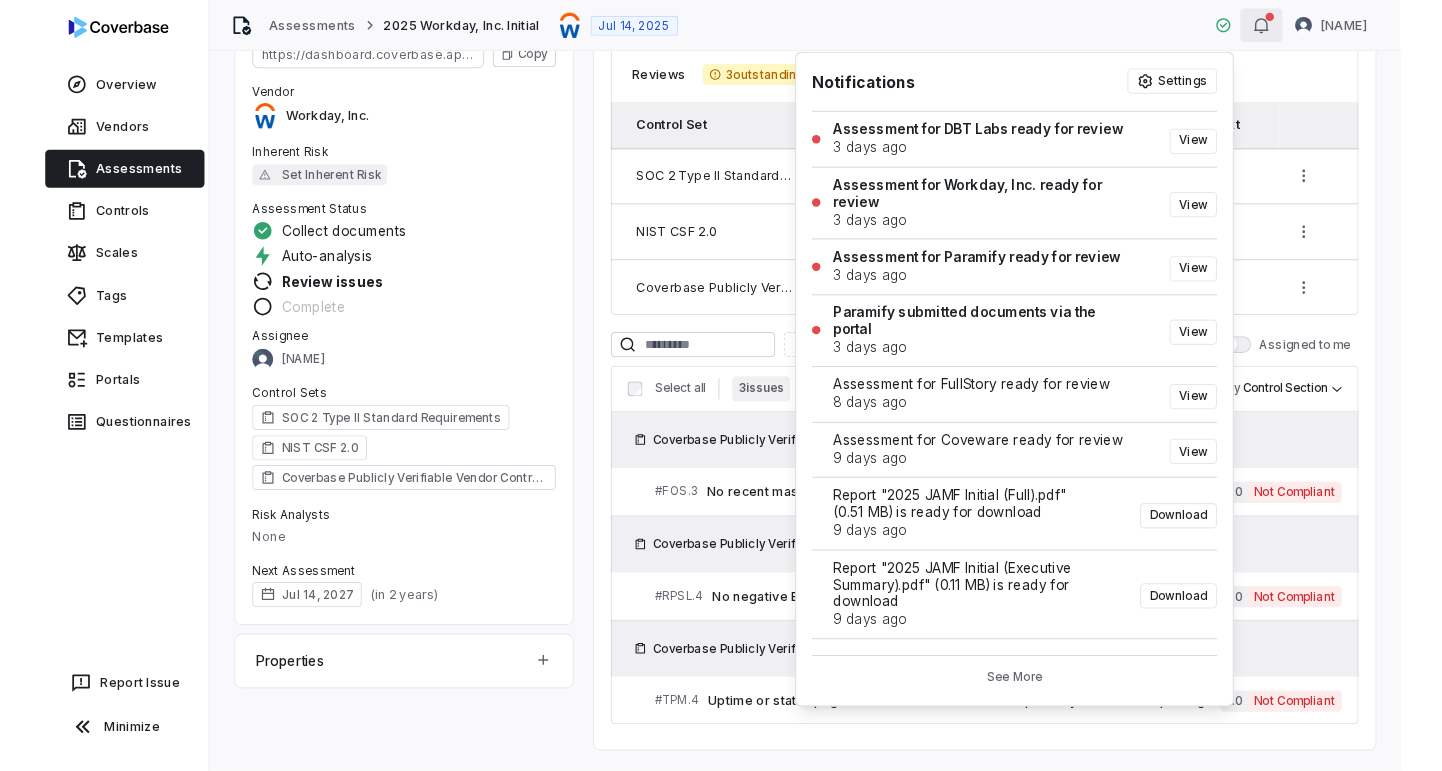 scroll, scrollTop: 0, scrollLeft: 0, axis: both 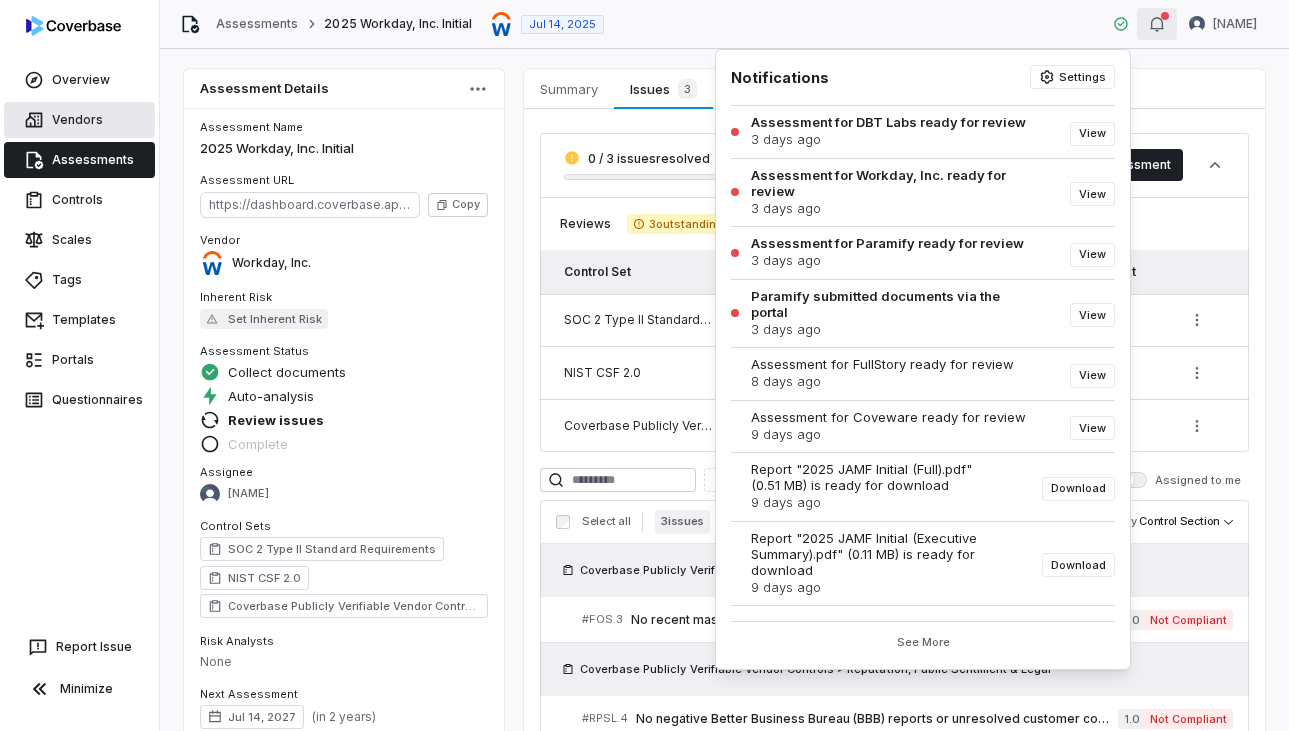 click on "Vendors" at bounding box center (79, 120) 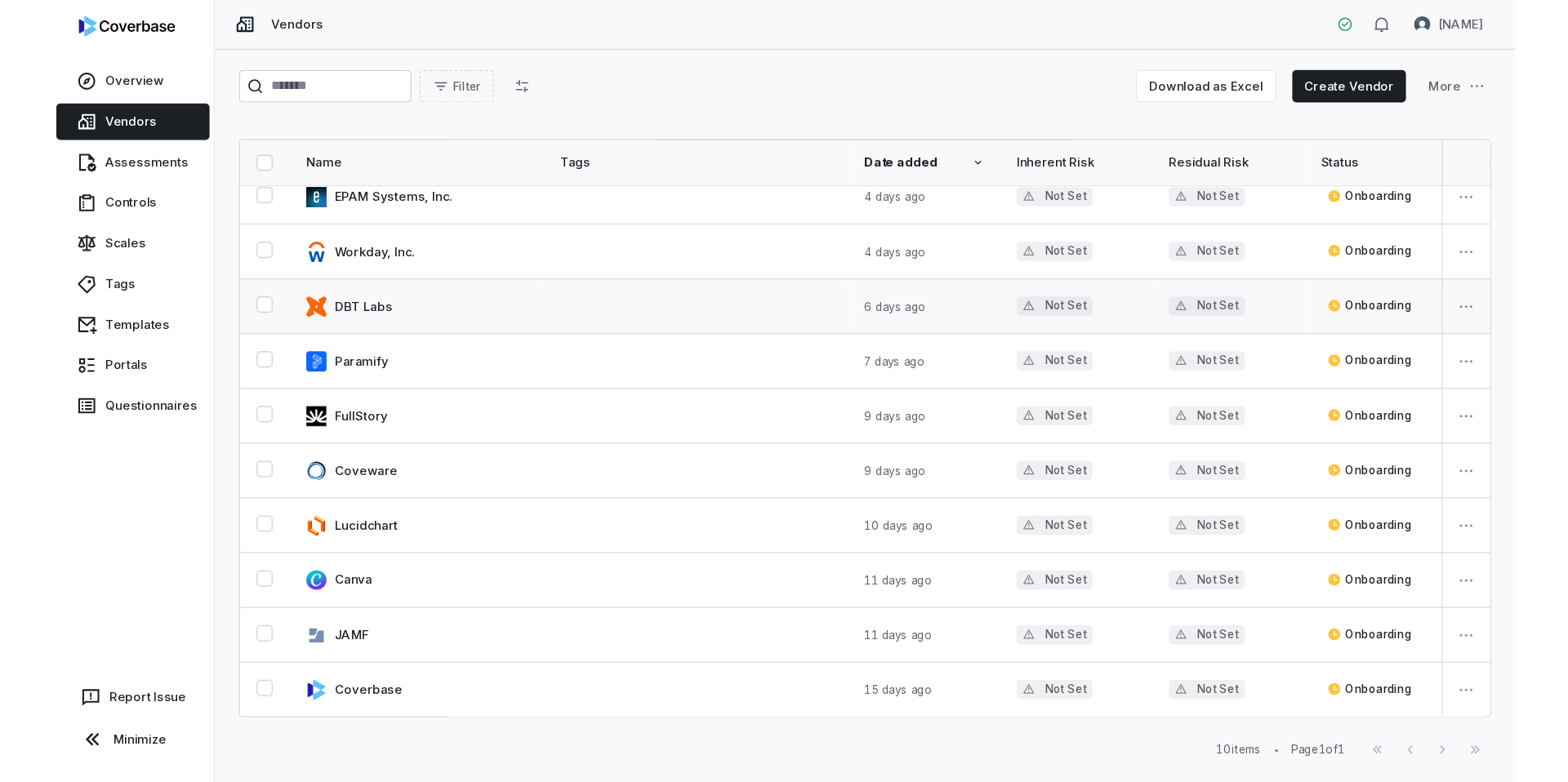 scroll, scrollTop: 0, scrollLeft: 0, axis: both 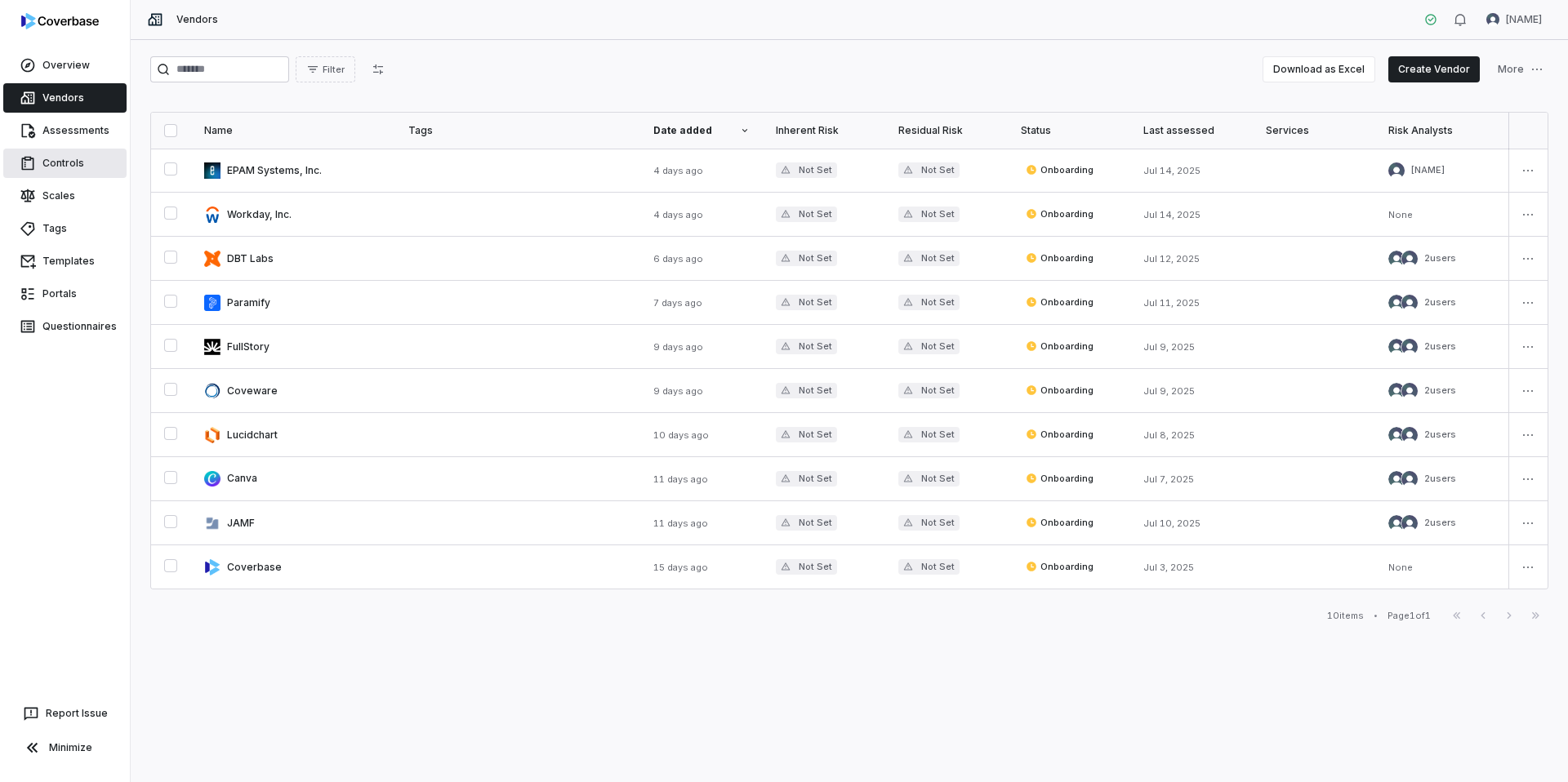 click on "Controls" at bounding box center [65, 163] 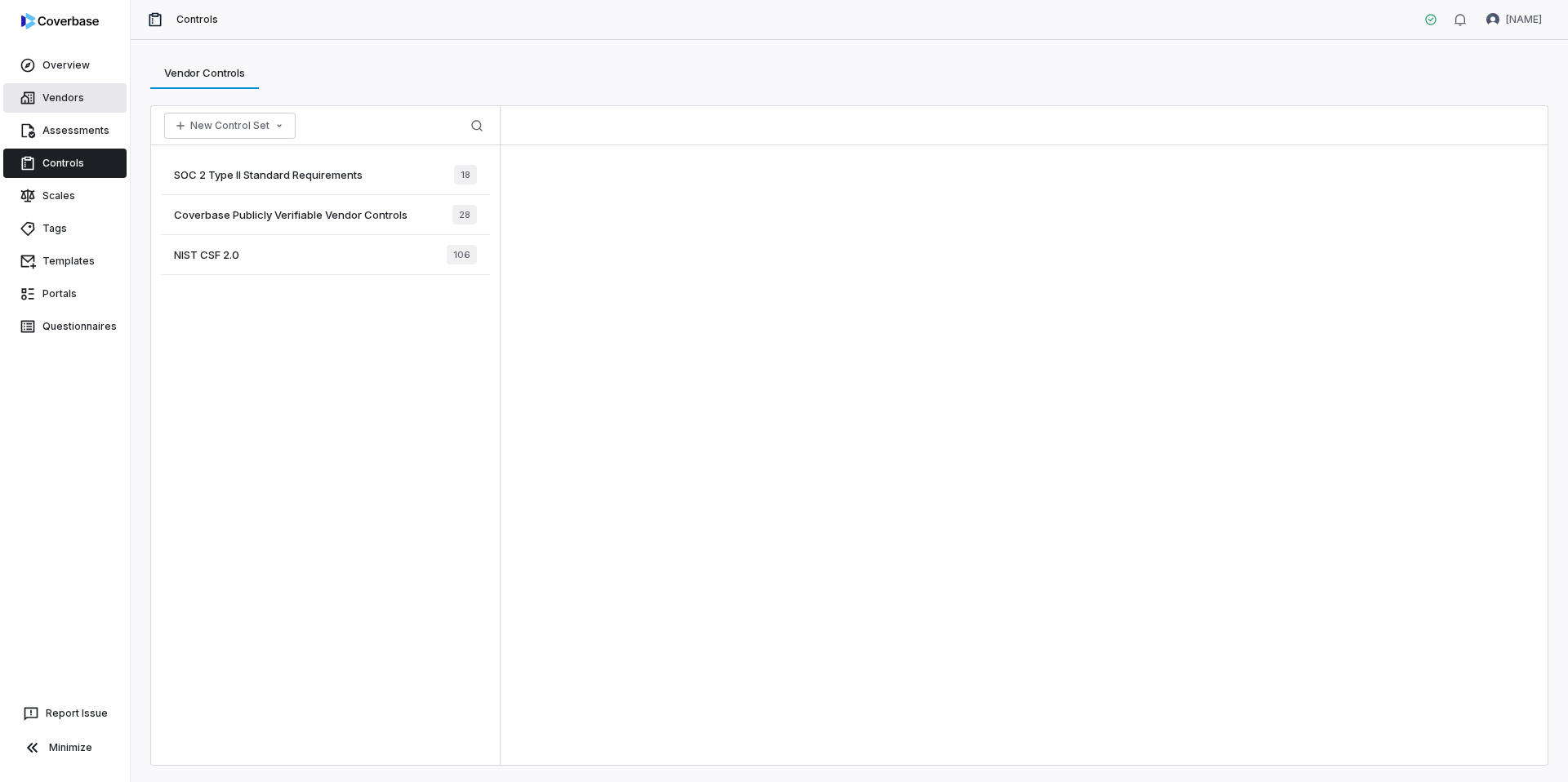 click on "Vendors" at bounding box center [65, 98] 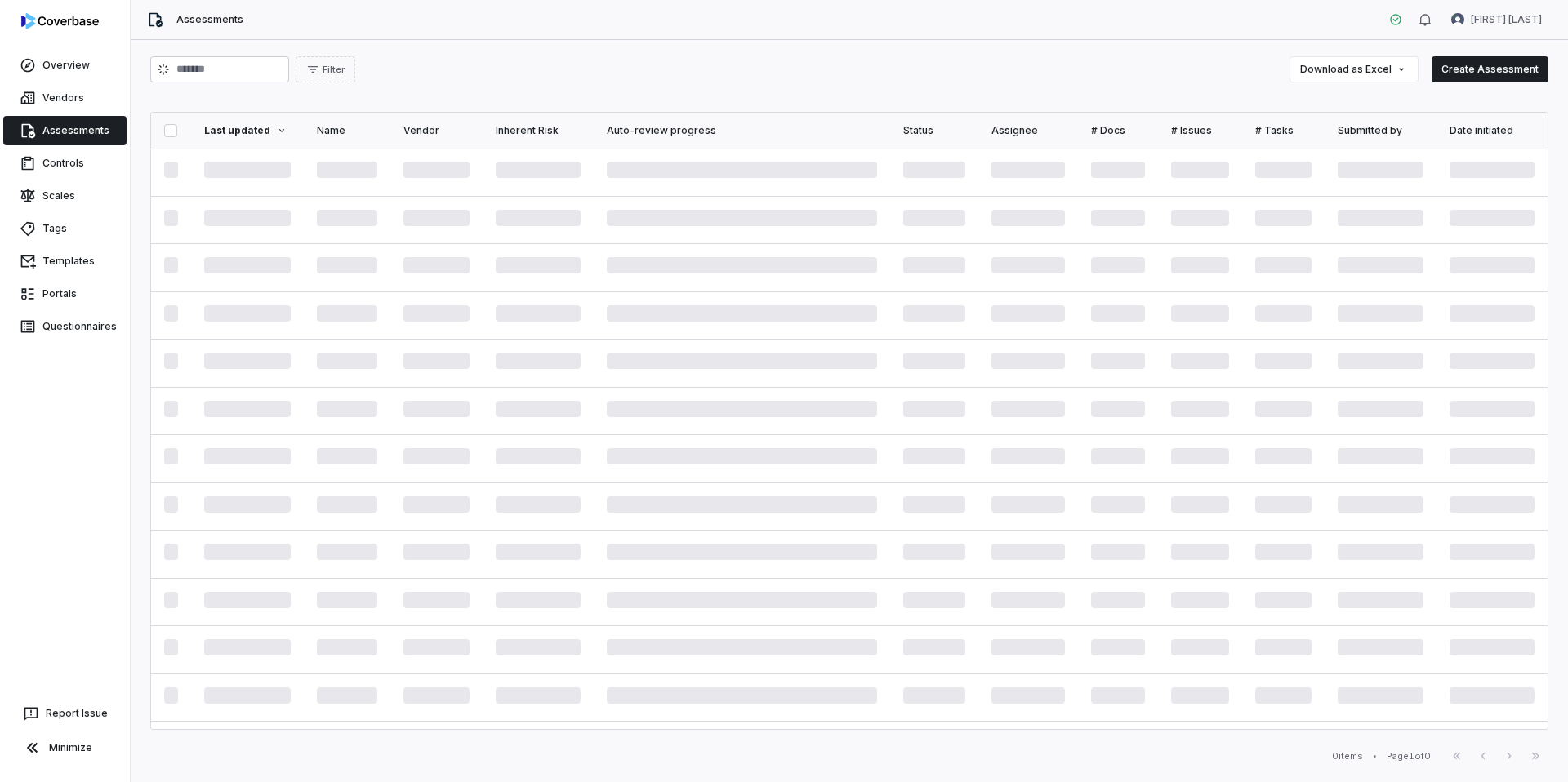 scroll, scrollTop: 0, scrollLeft: 0, axis: both 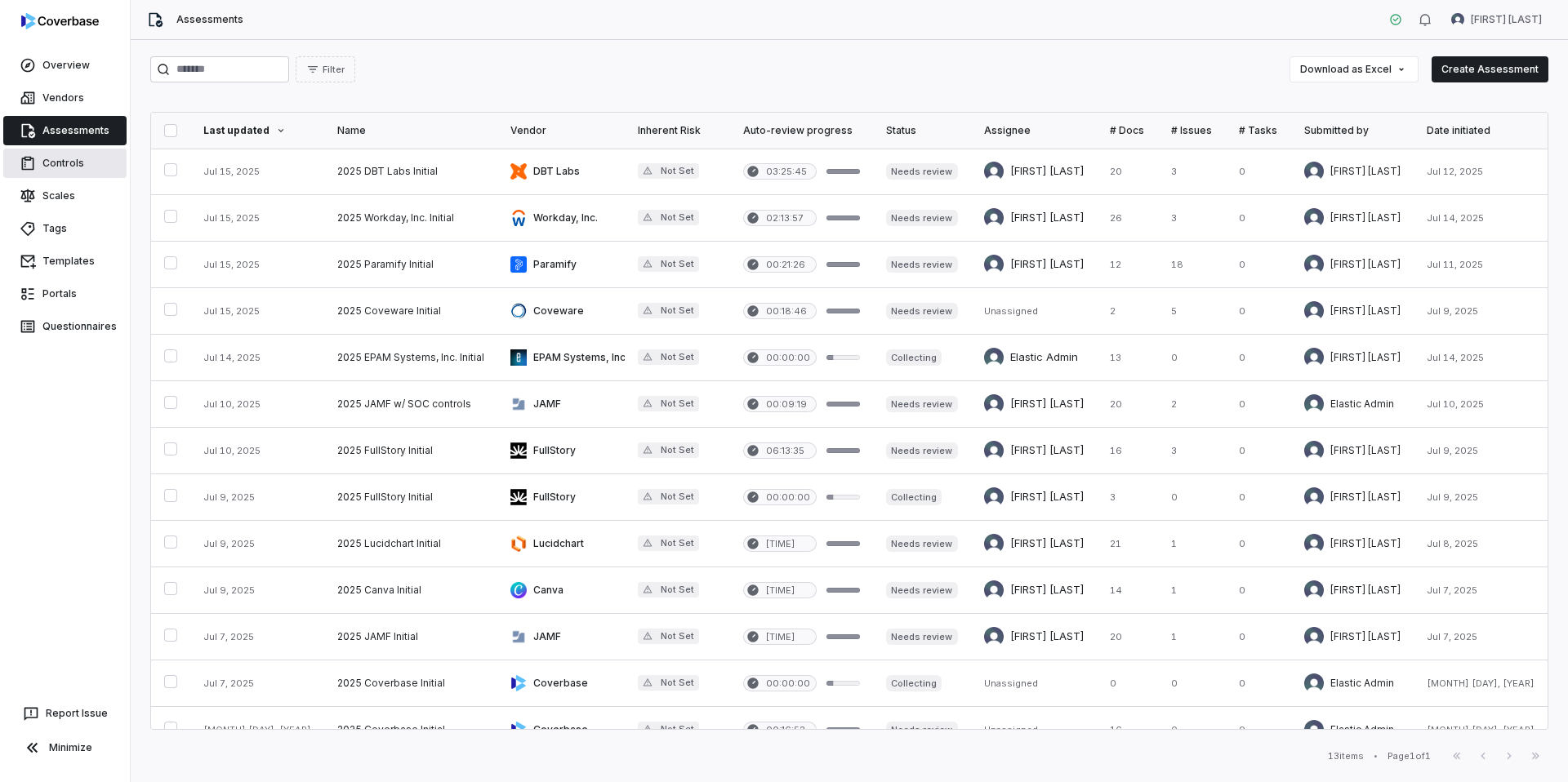 click on "Controls" at bounding box center (65, 163) 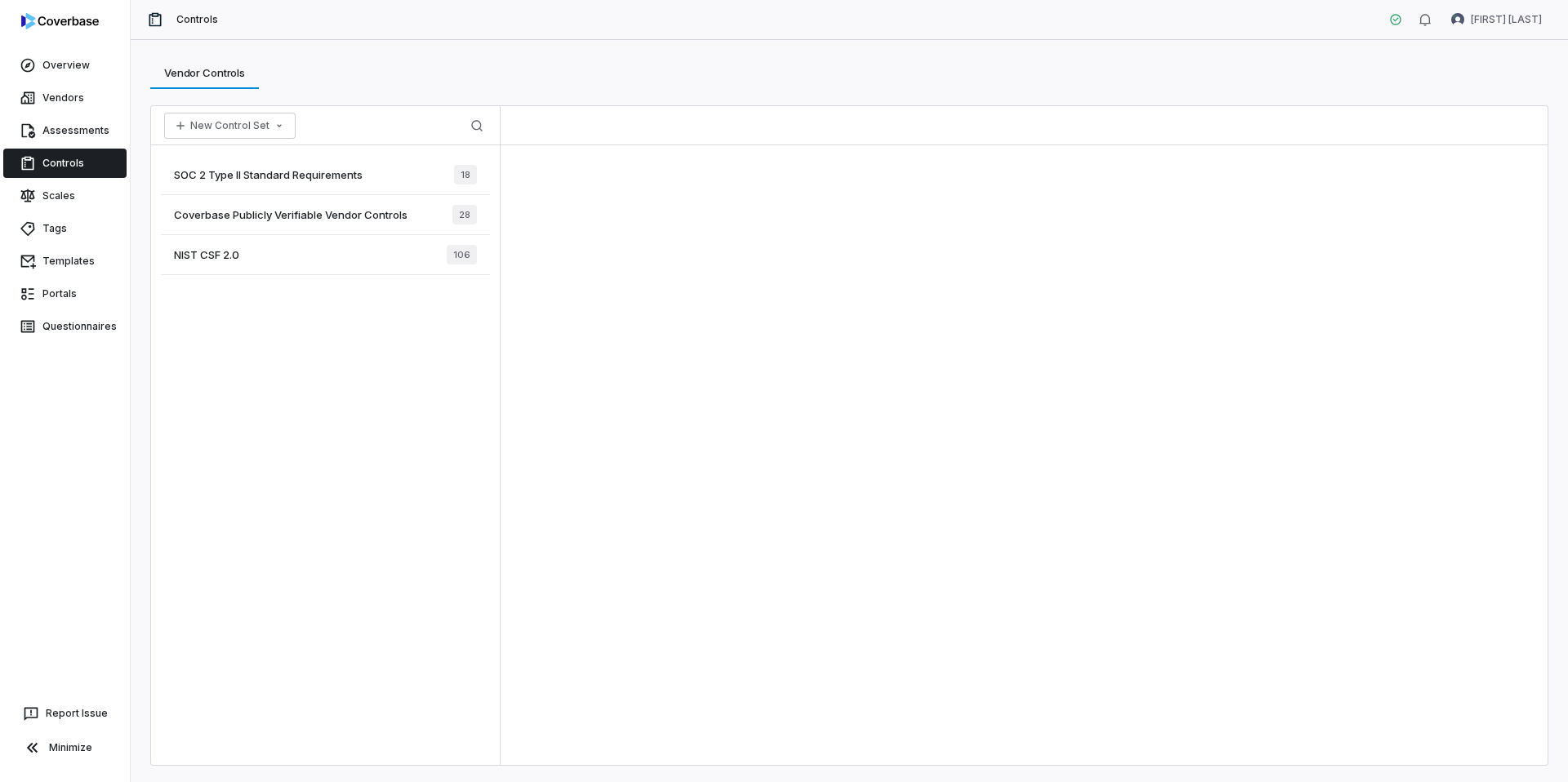click on "SOC 2 Type II Standard Requirements 18" at bounding box center (325, 175) 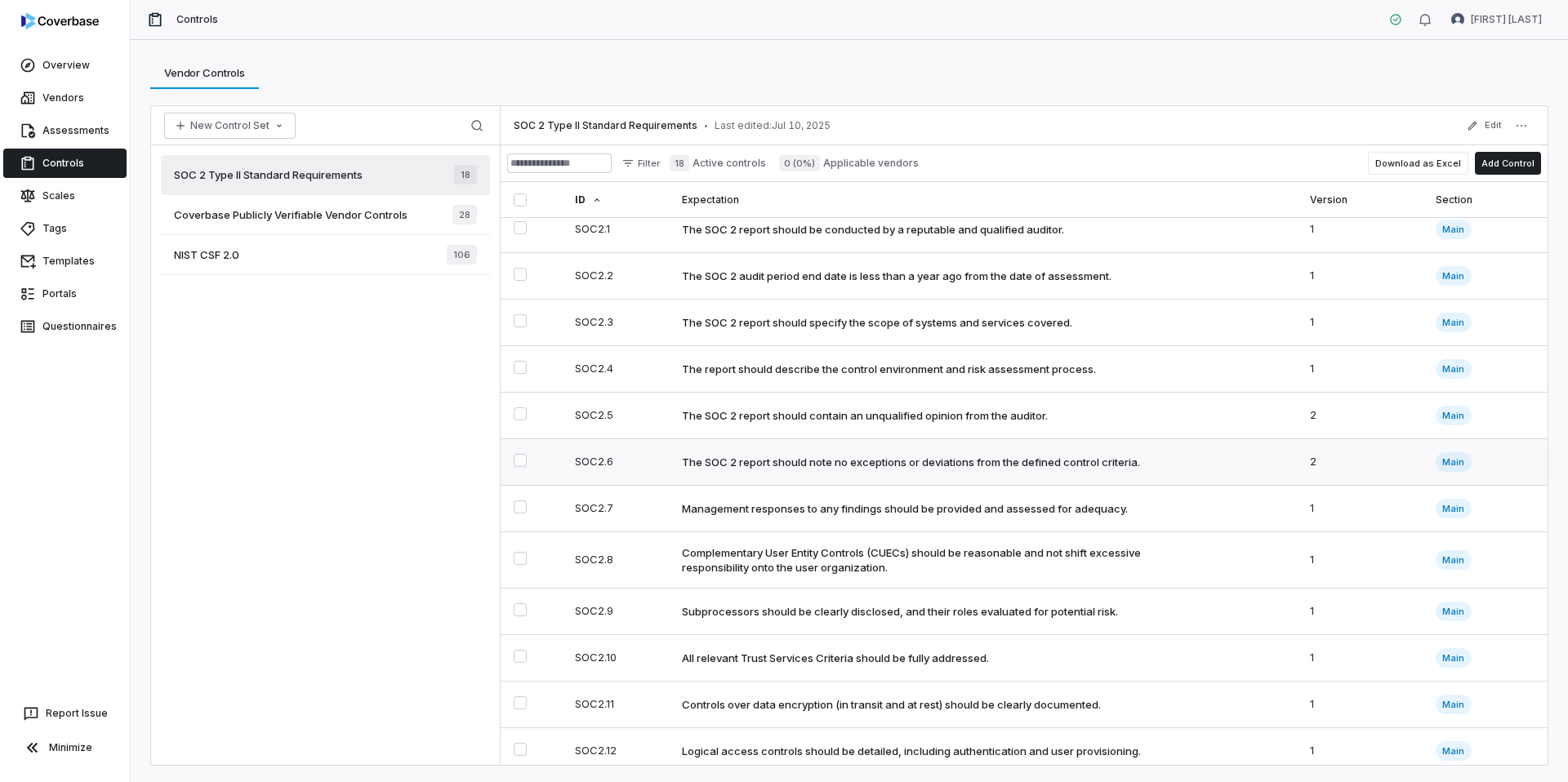 scroll, scrollTop: 0, scrollLeft: 0, axis: both 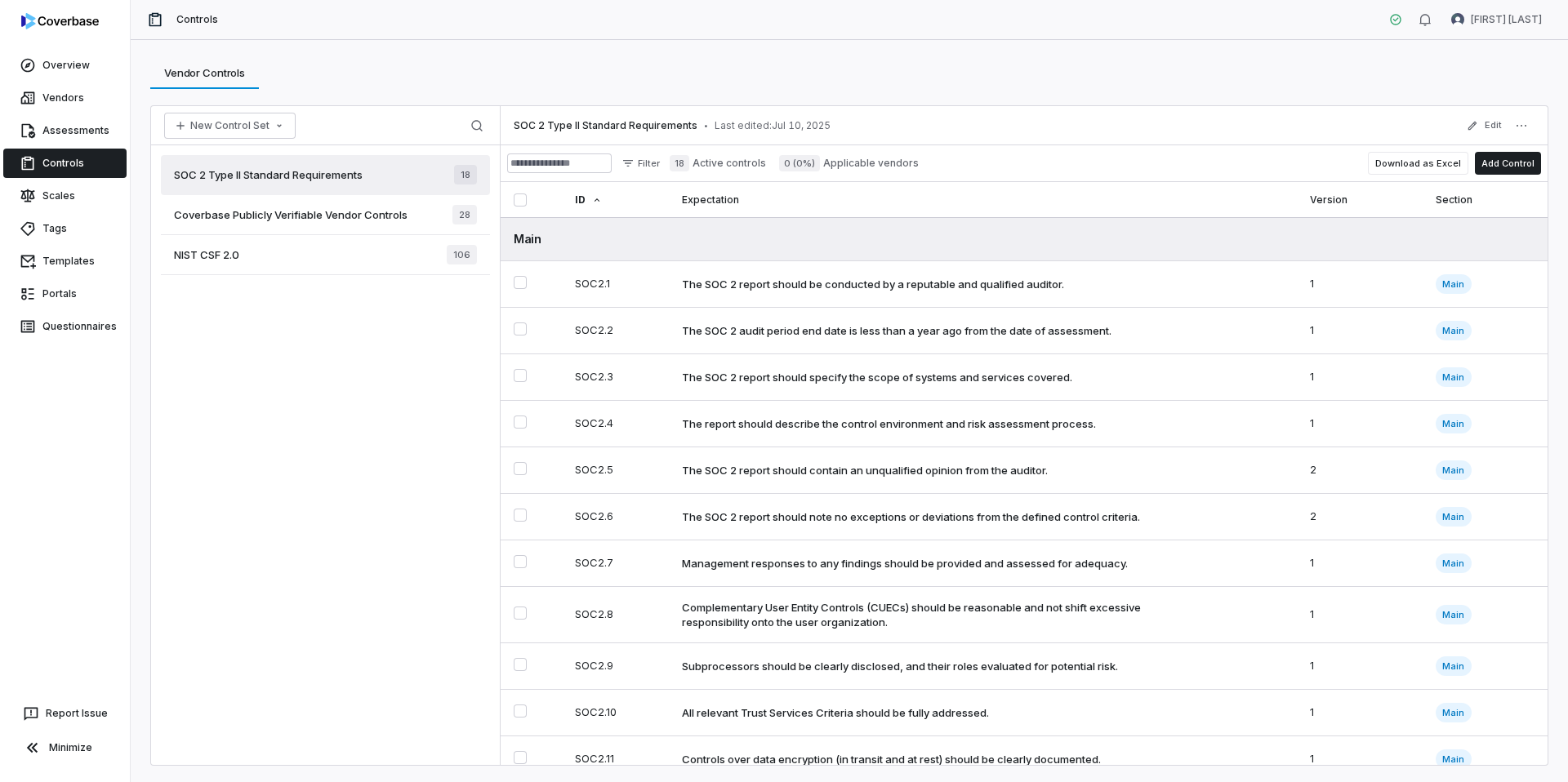 click on "Coverbase Publicly Verifiable Vendor Controls" at bounding box center [291, 215] 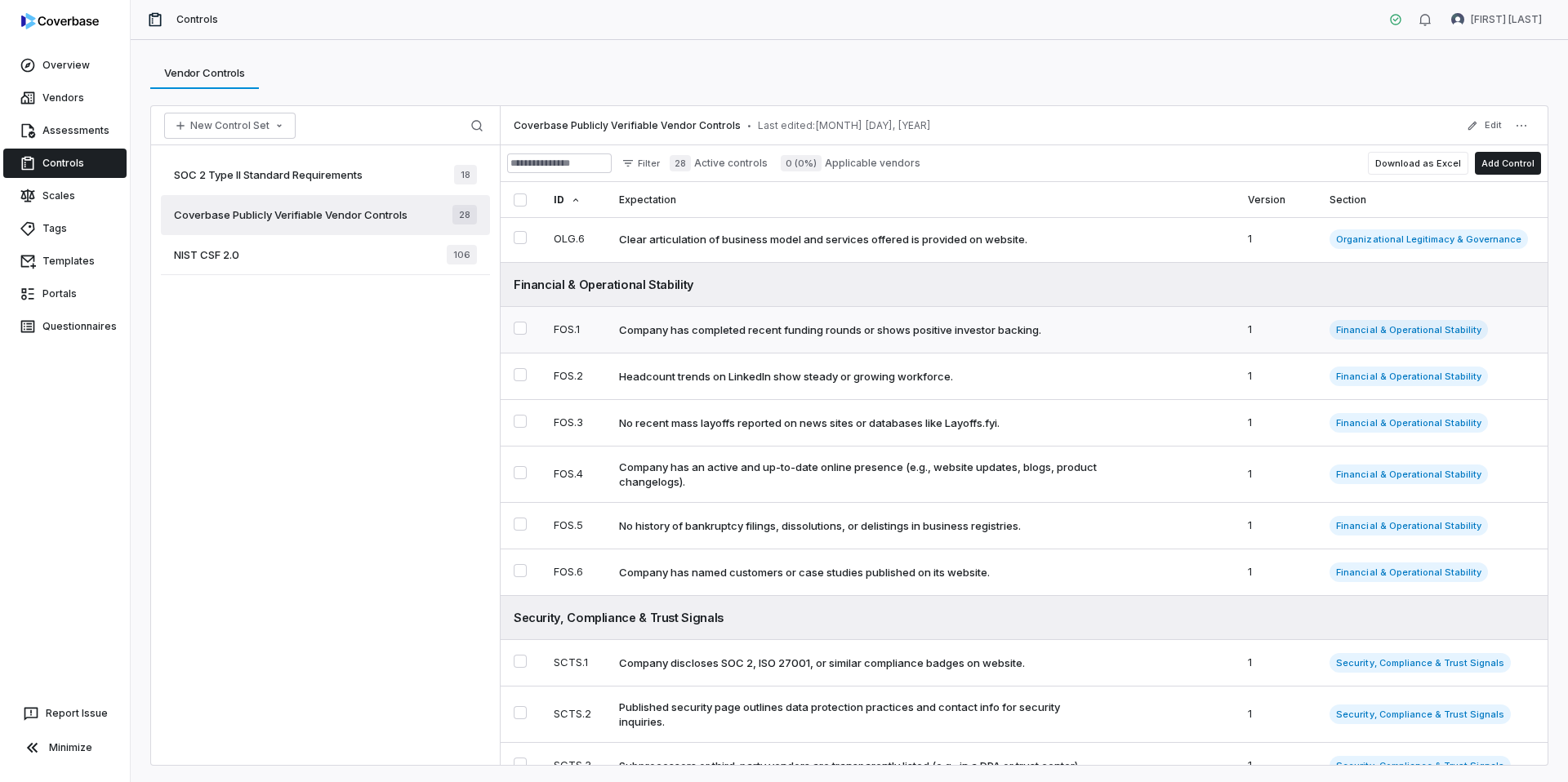 scroll, scrollTop: 294, scrollLeft: 0, axis: vertical 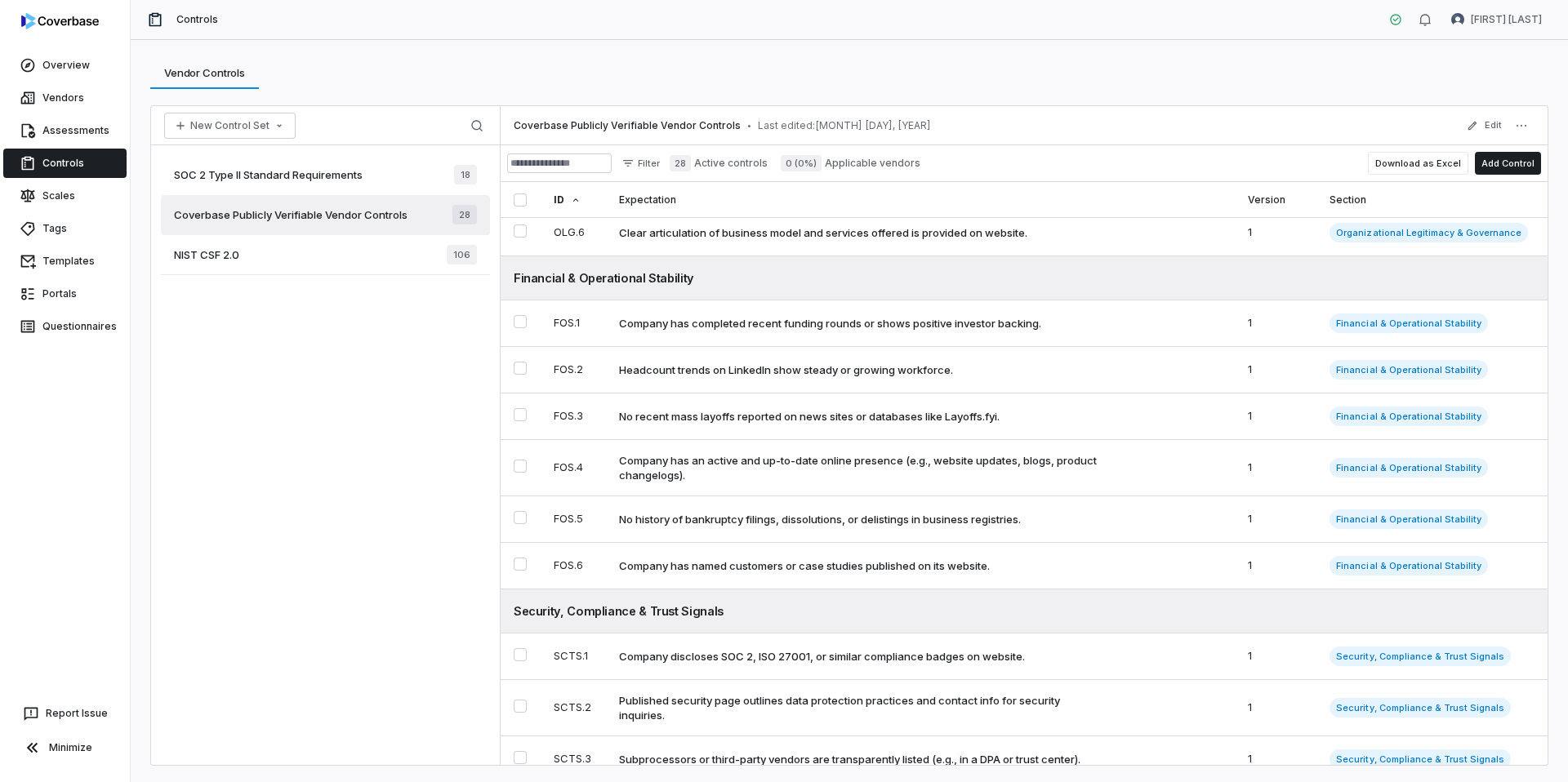 click on "NIST CSF 2.0 106" at bounding box center (325, 255) 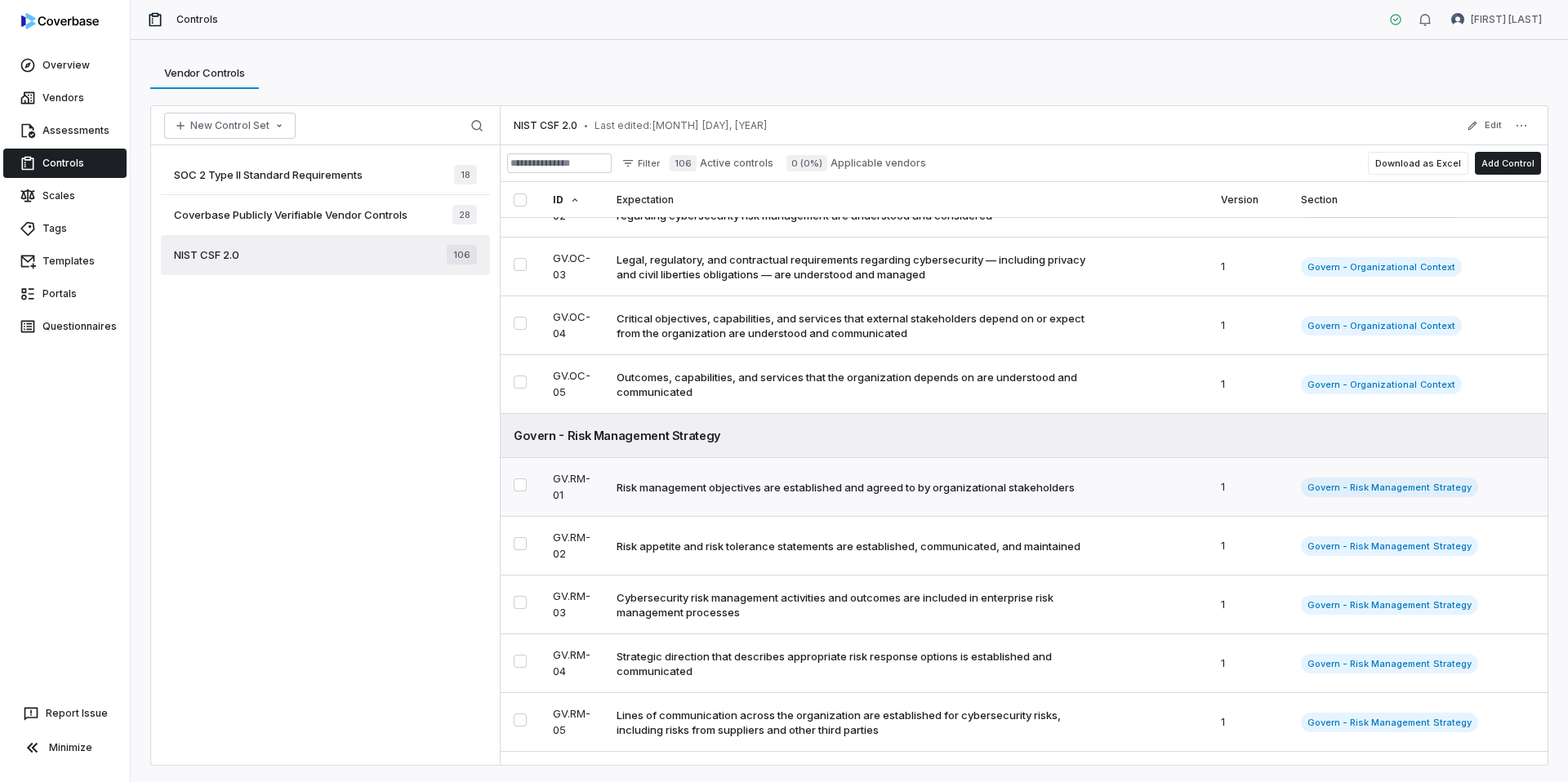 scroll, scrollTop: 140, scrollLeft: 0, axis: vertical 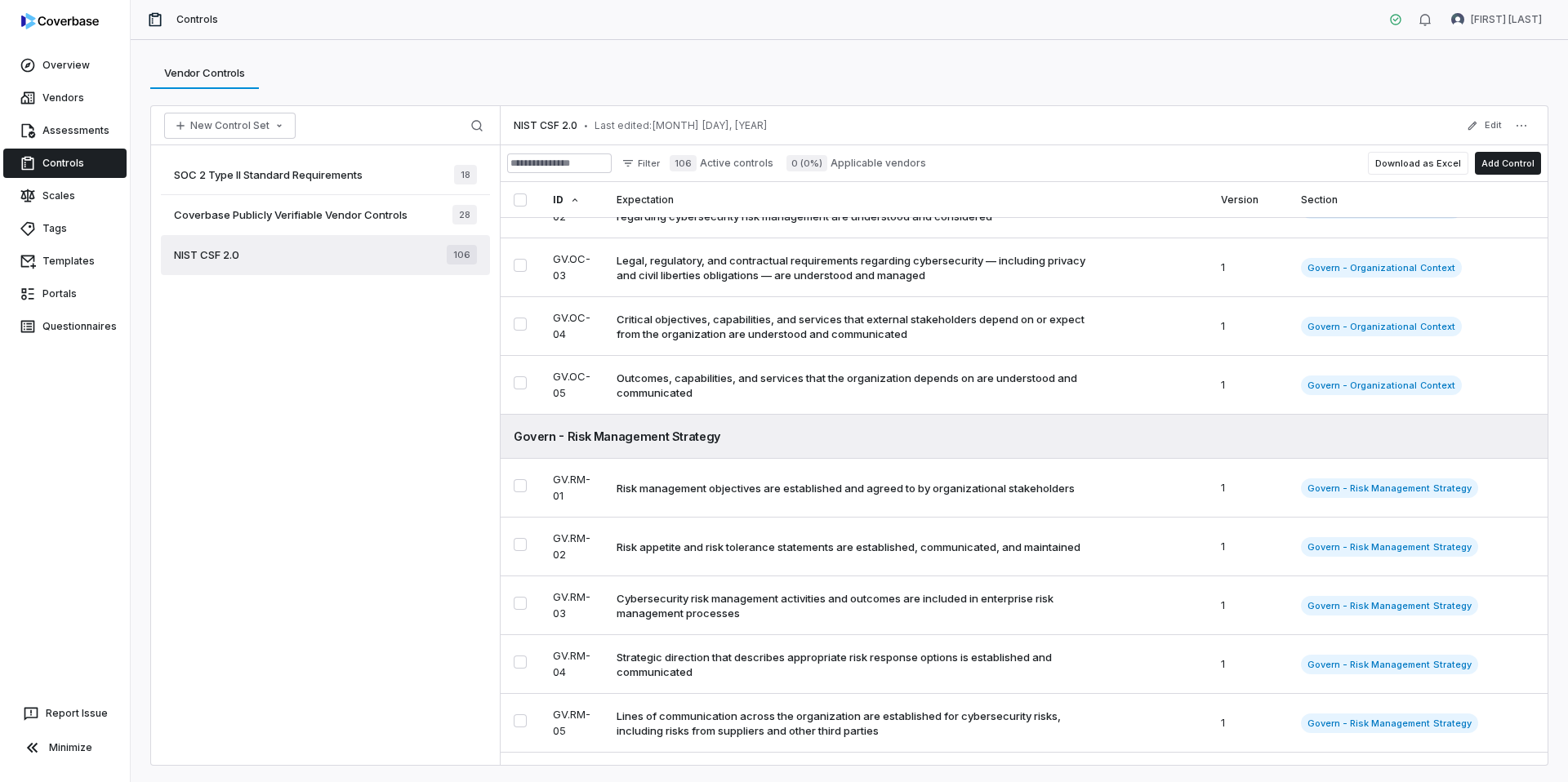click on "SOC 2 Type II Standard Requirements 18" at bounding box center (325, 175) 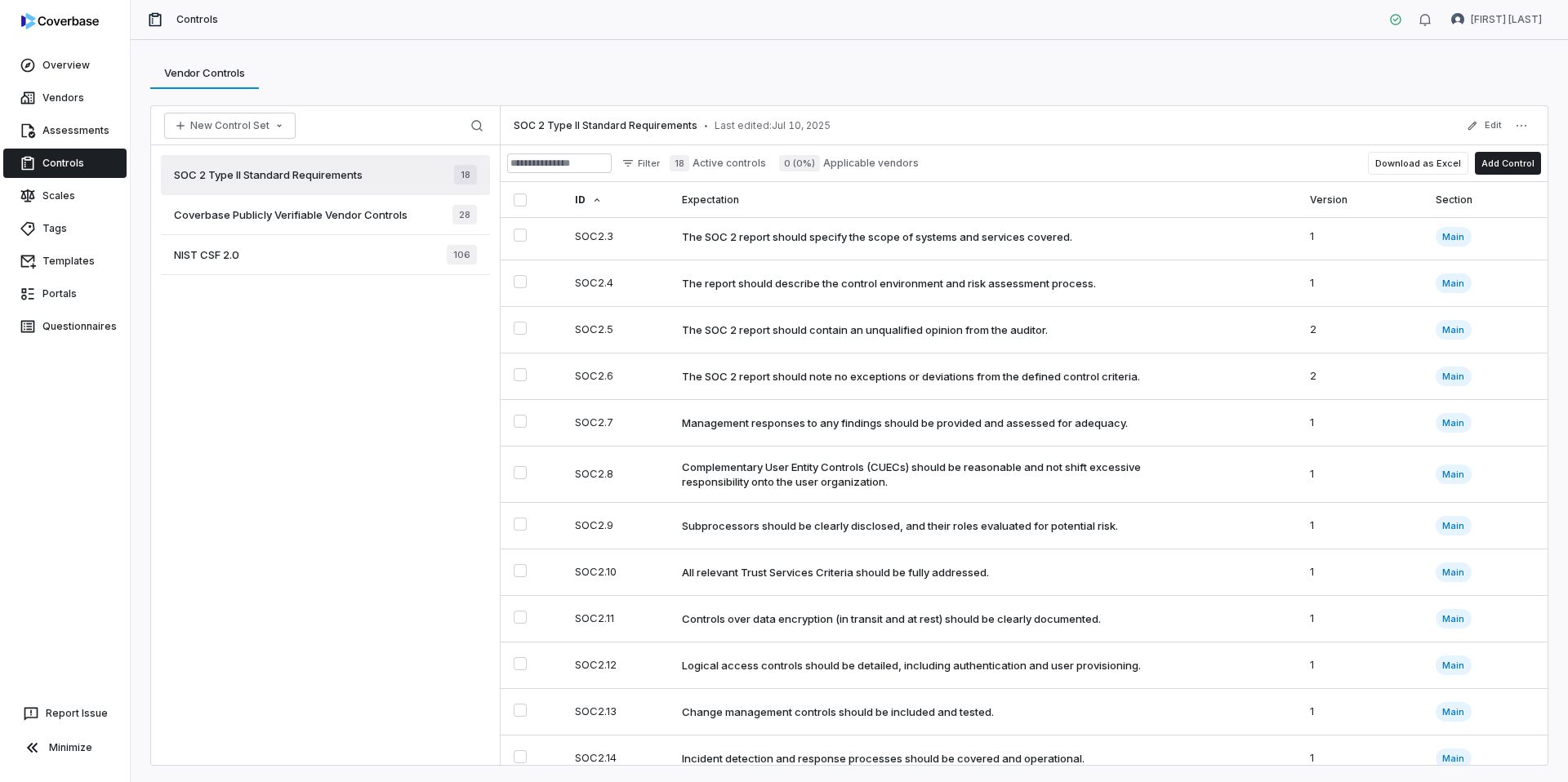 click on "Coverbase Publicly Verifiable Vendor Controls" at bounding box center [291, 215] 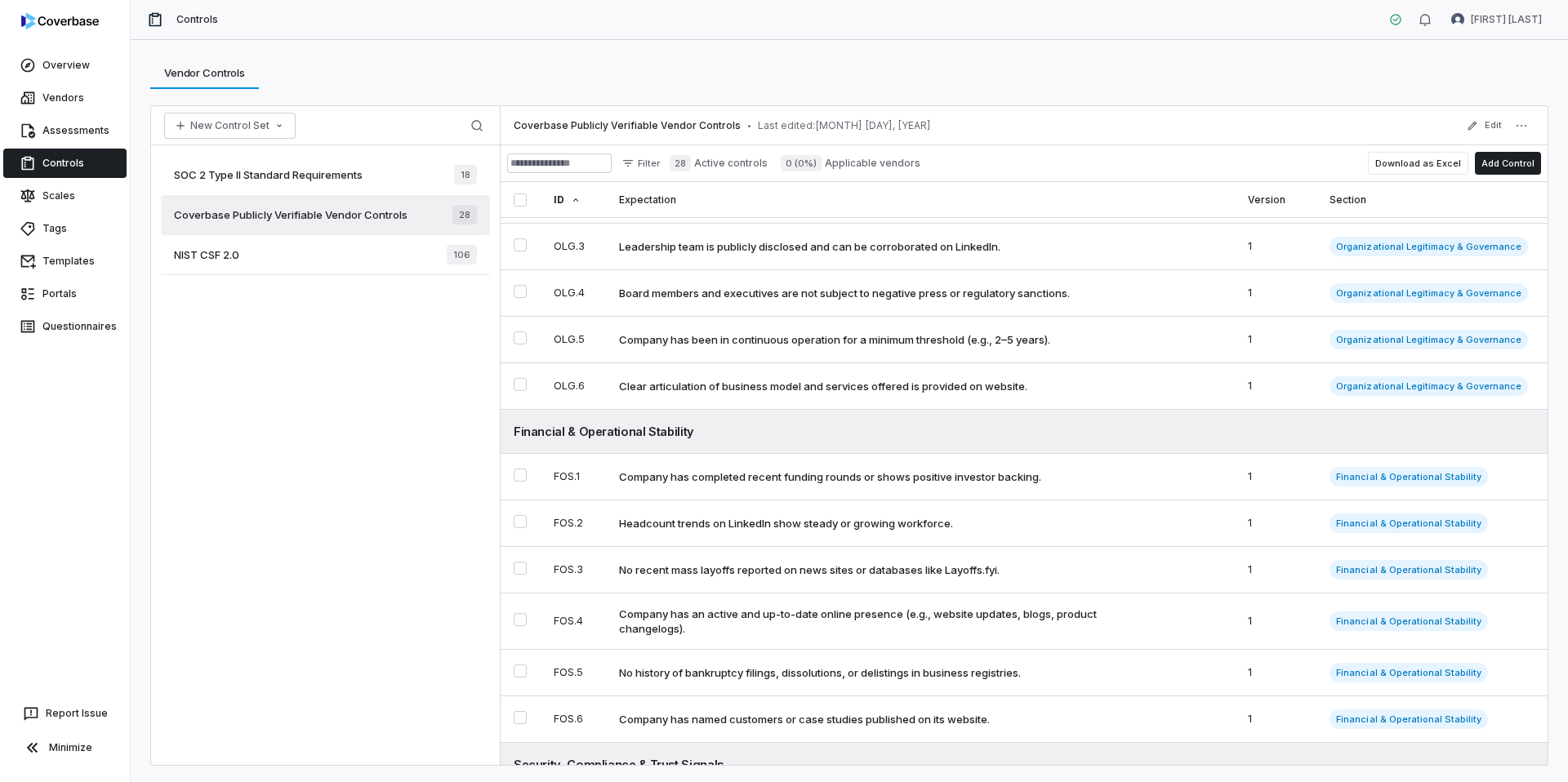 click on "NIST CSF 2.0 106" at bounding box center [325, 255] 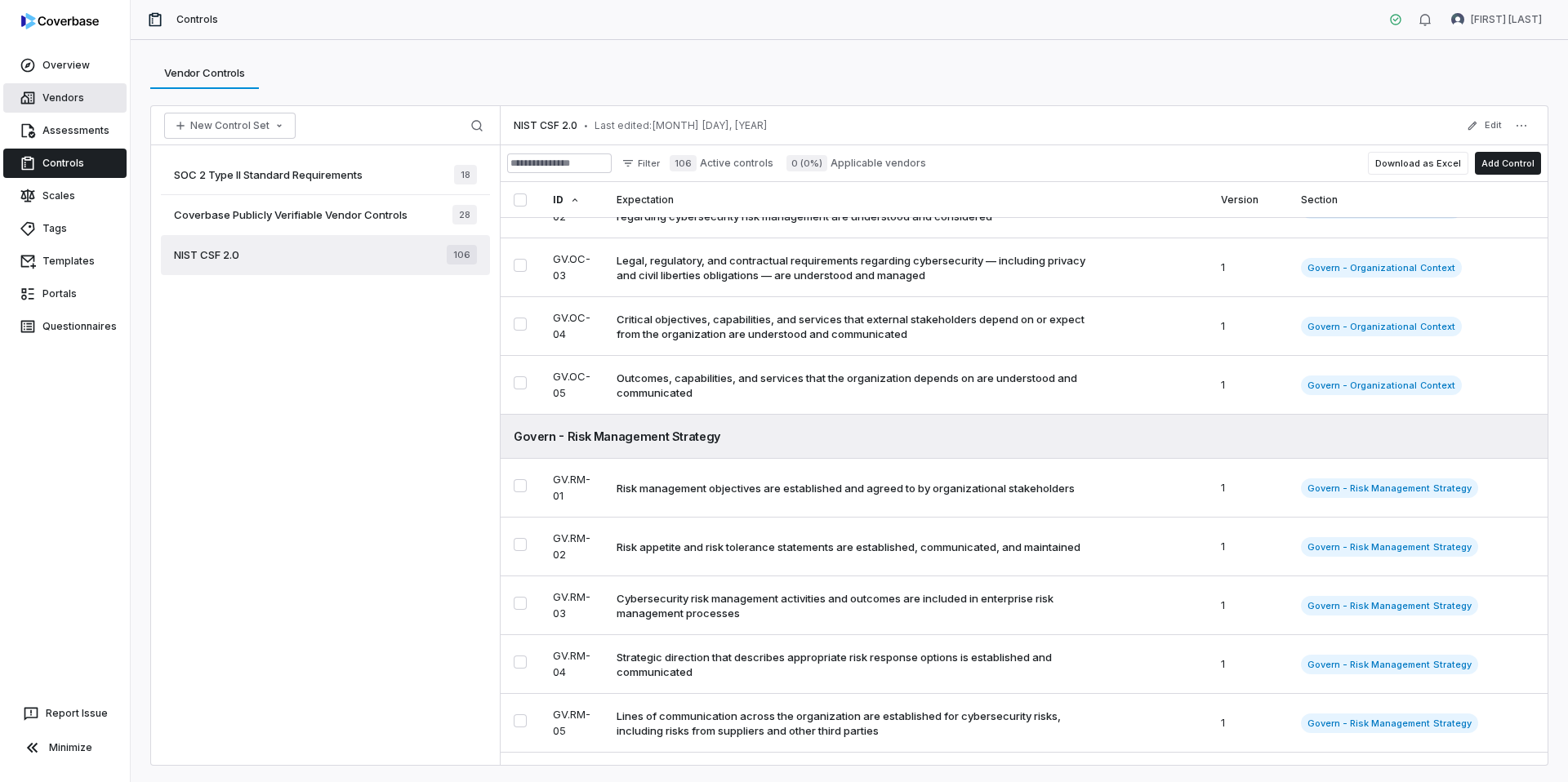 drag, startPoint x: 78, startPoint y: 92, endPoint x: 88, endPoint y: 91, distance: 10.0498756 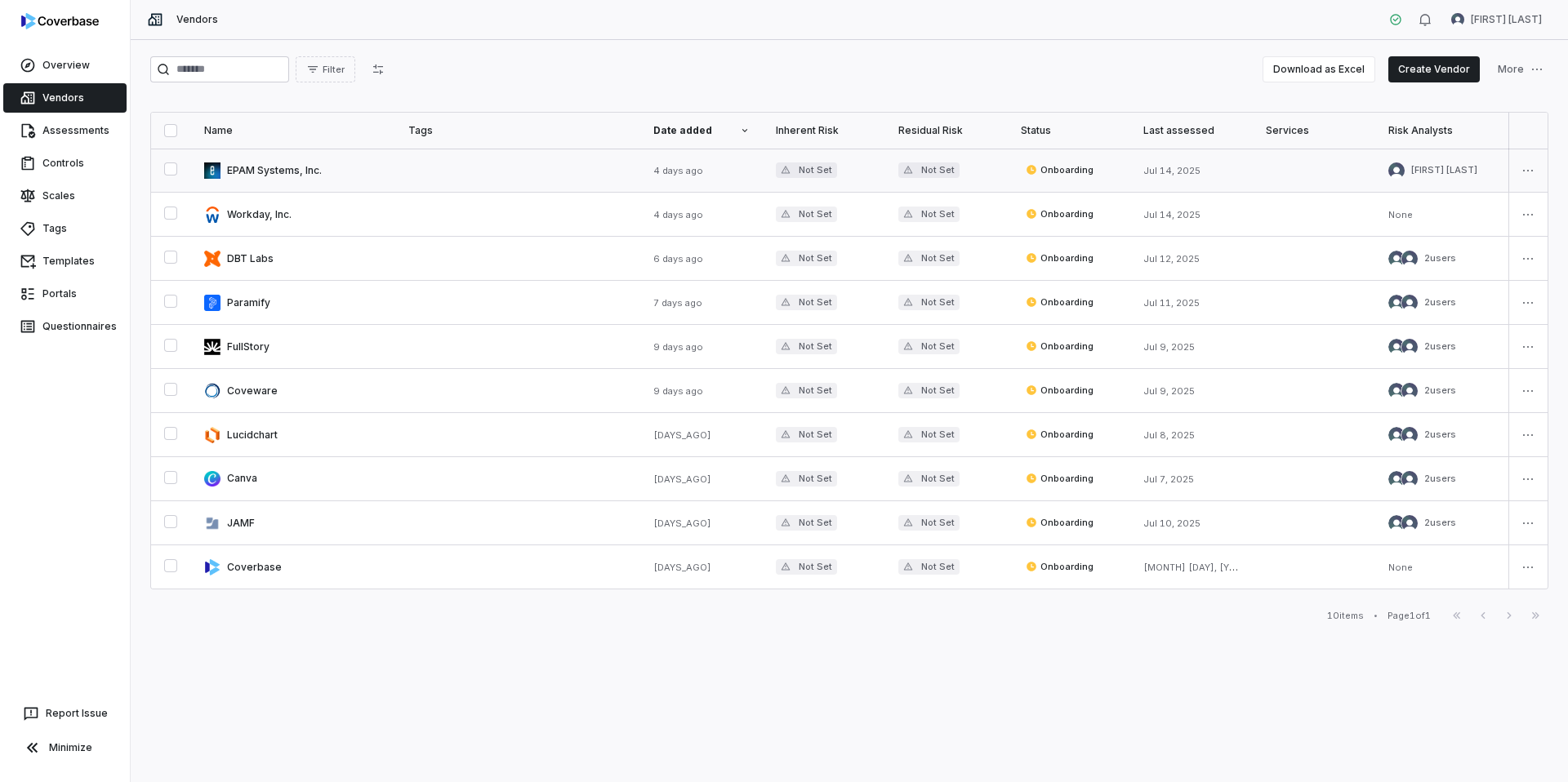 click at bounding box center [293, 170] 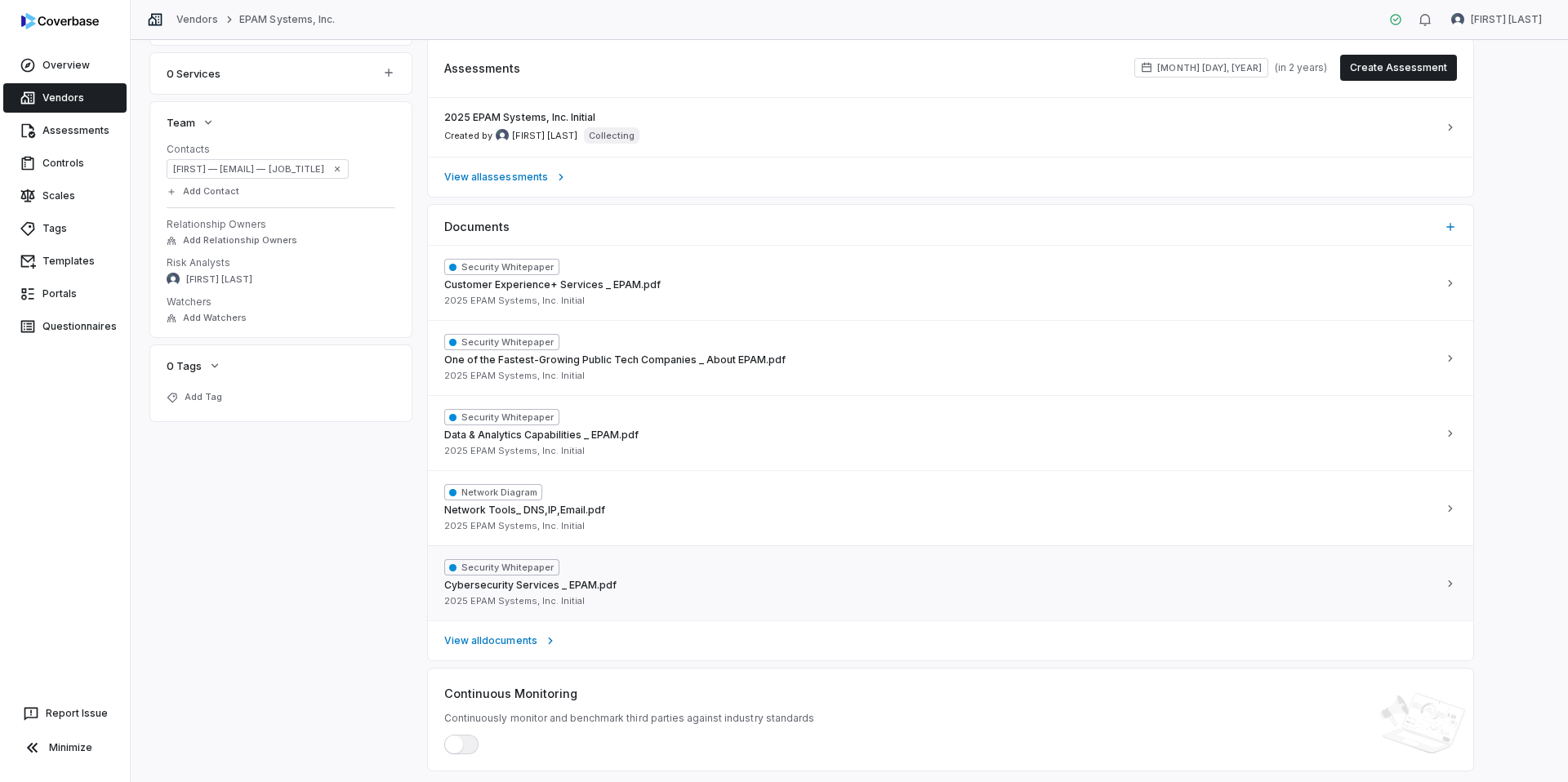 scroll, scrollTop: 400, scrollLeft: 0, axis: vertical 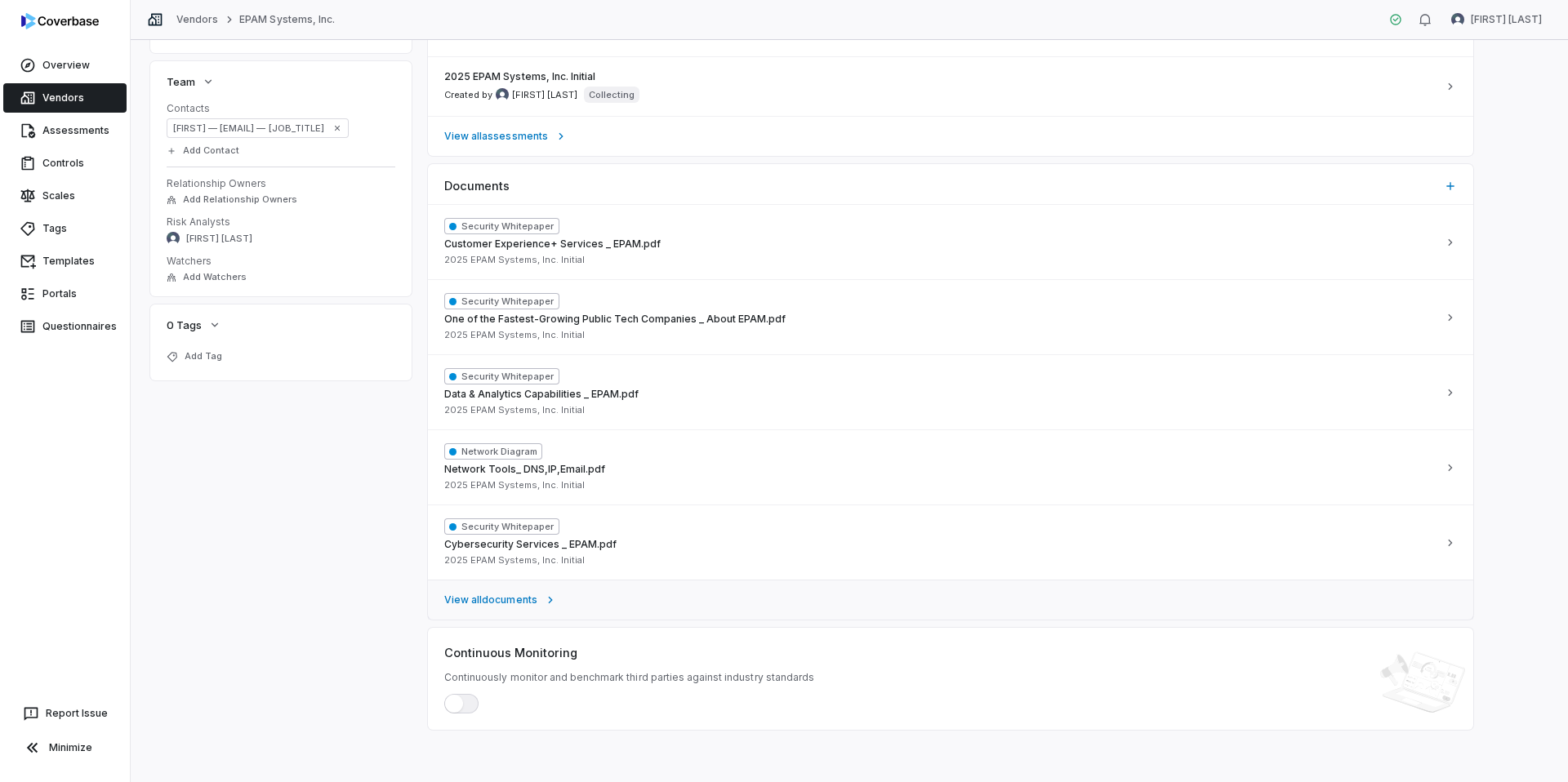 click on "View all  documents" at bounding box center (951, 599) 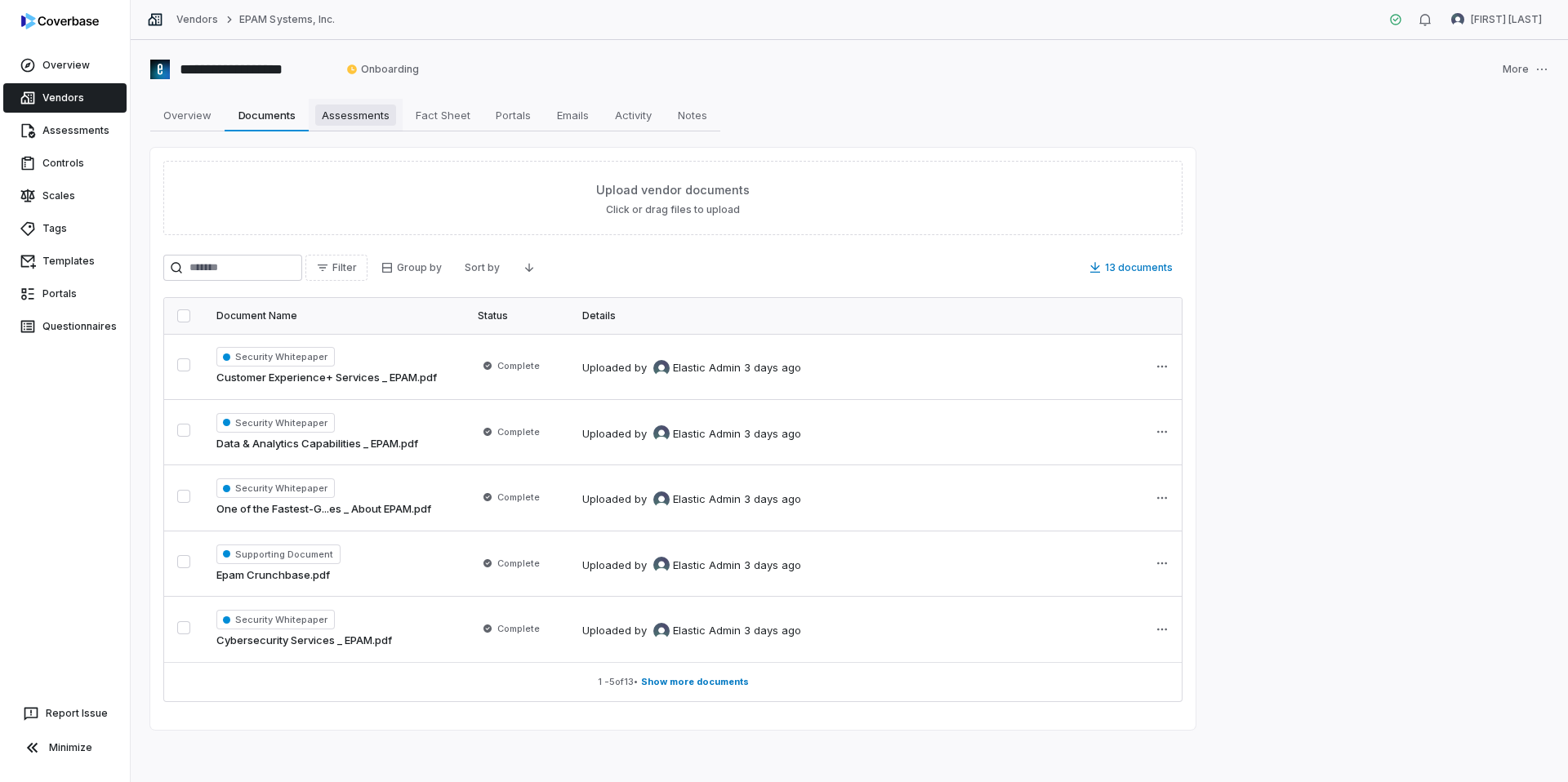 click on "Assessments" at bounding box center [355, 115] 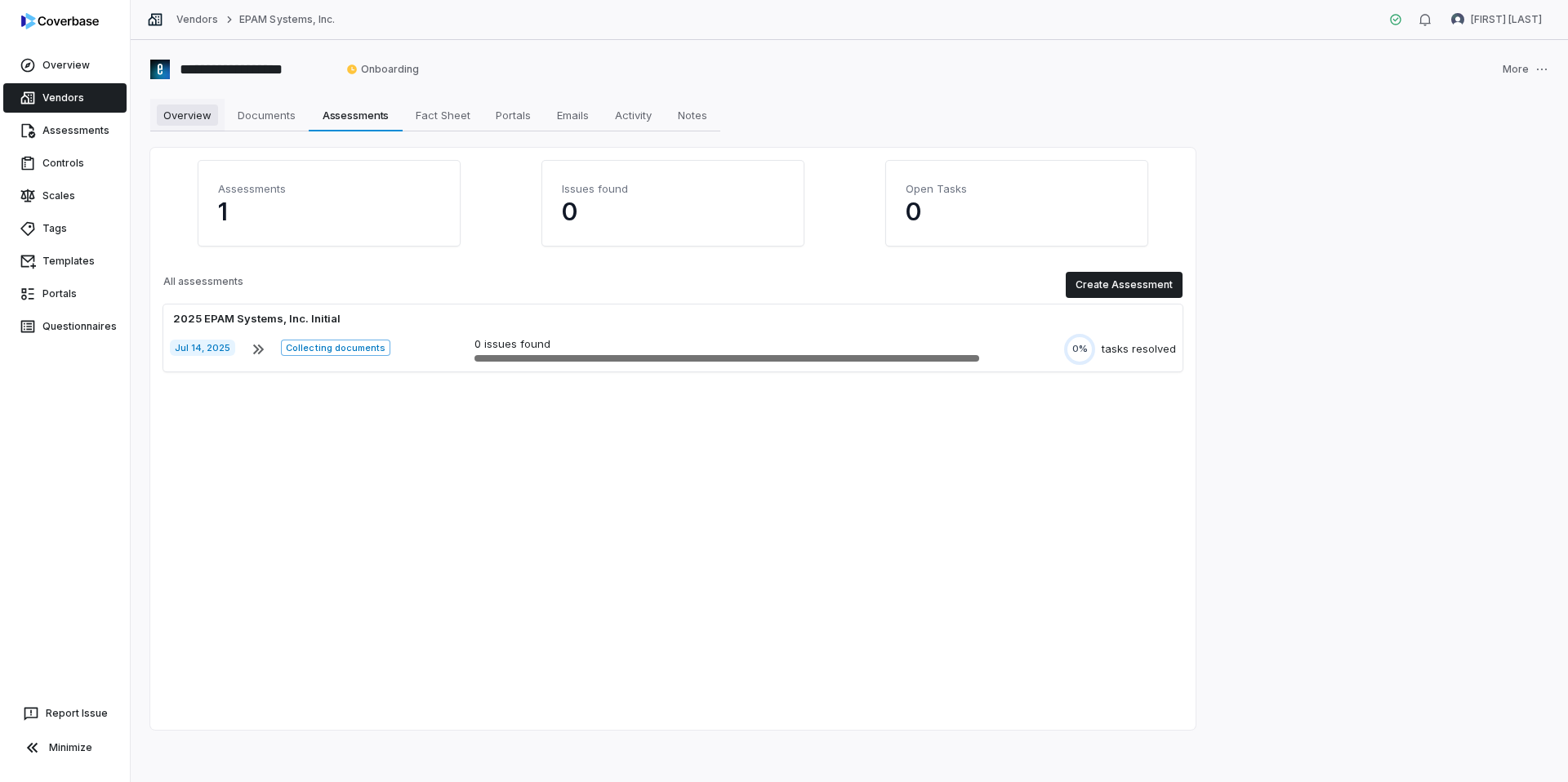 click on "Overview" at bounding box center [187, 115] 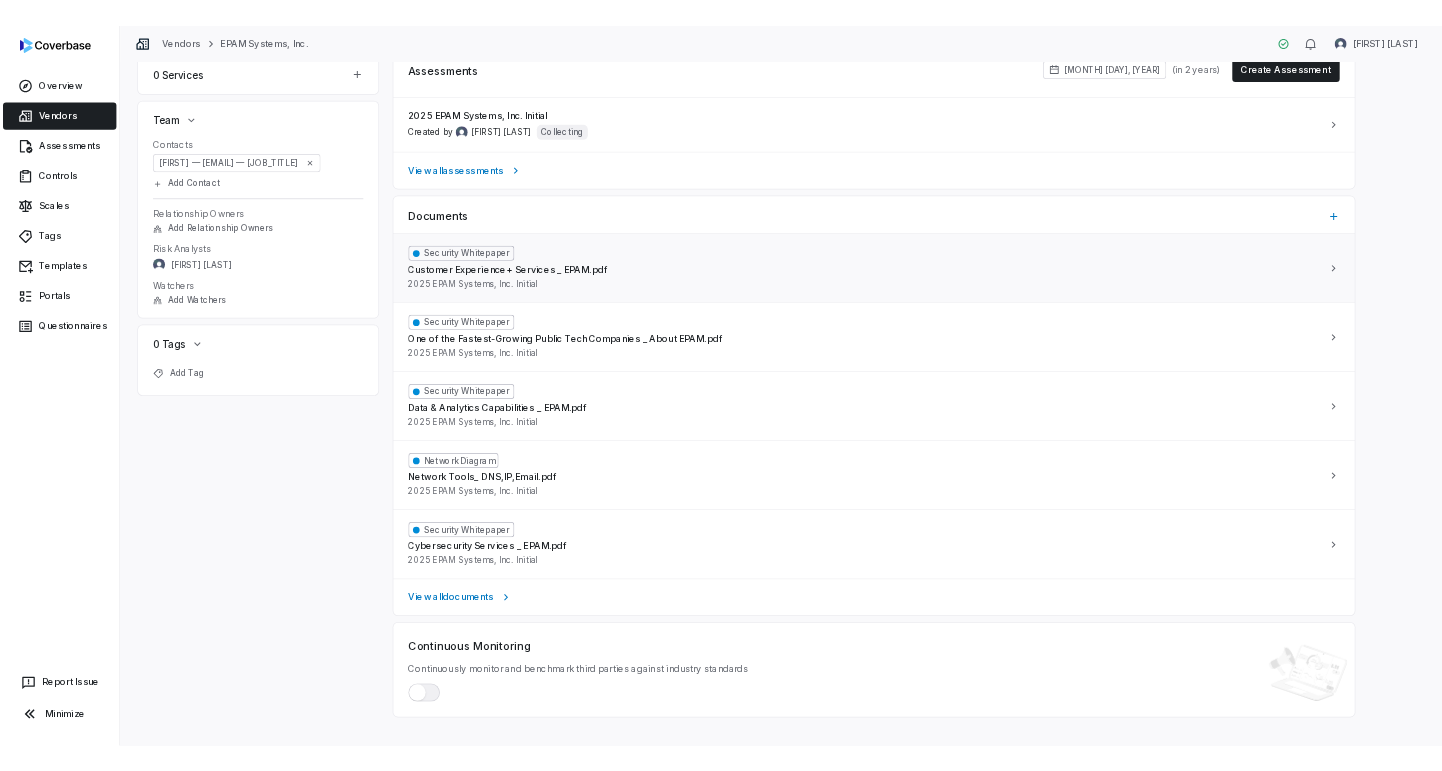 scroll, scrollTop: 470, scrollLeft: 0, axis: vertical 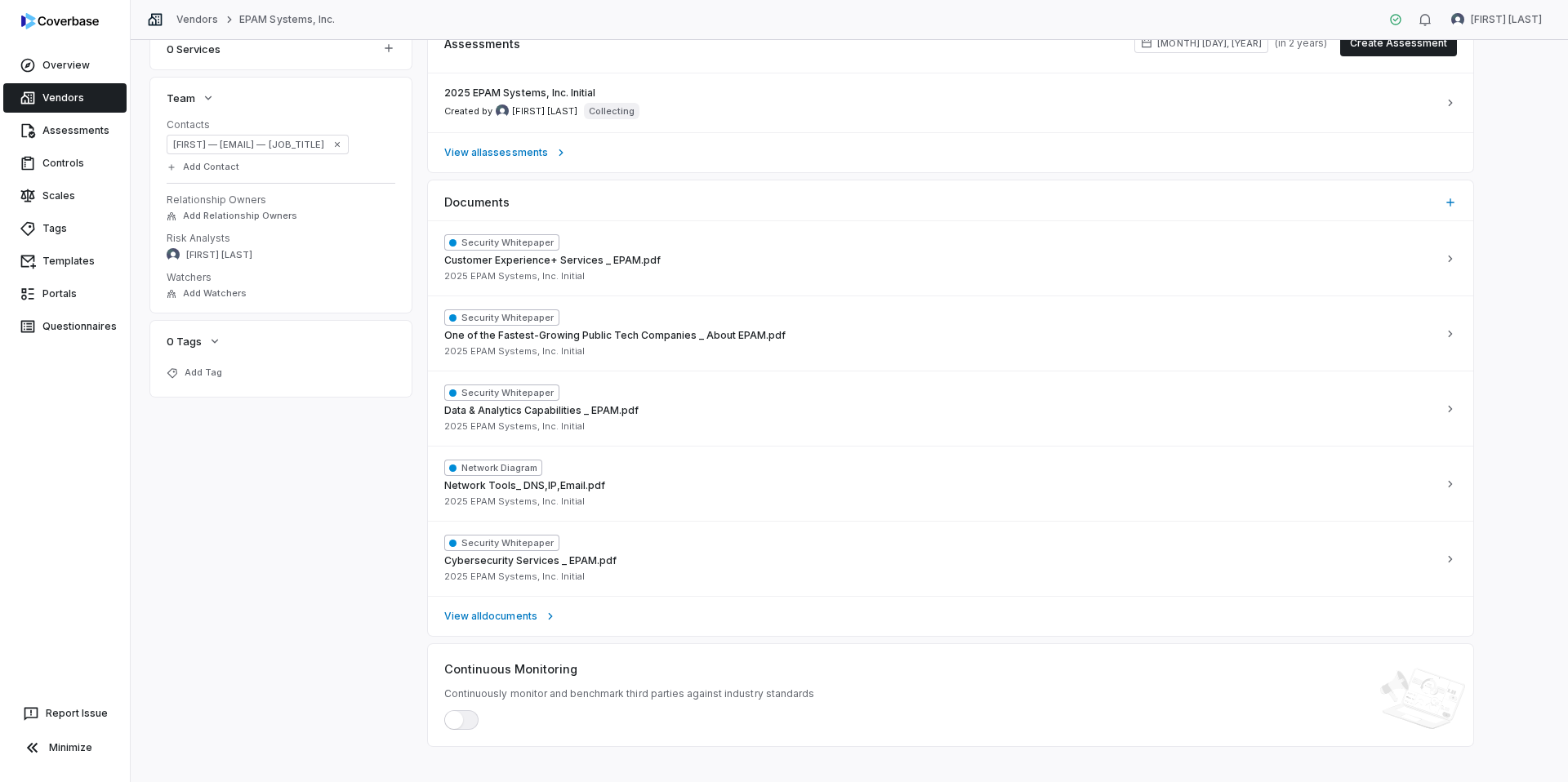 type on "*" 